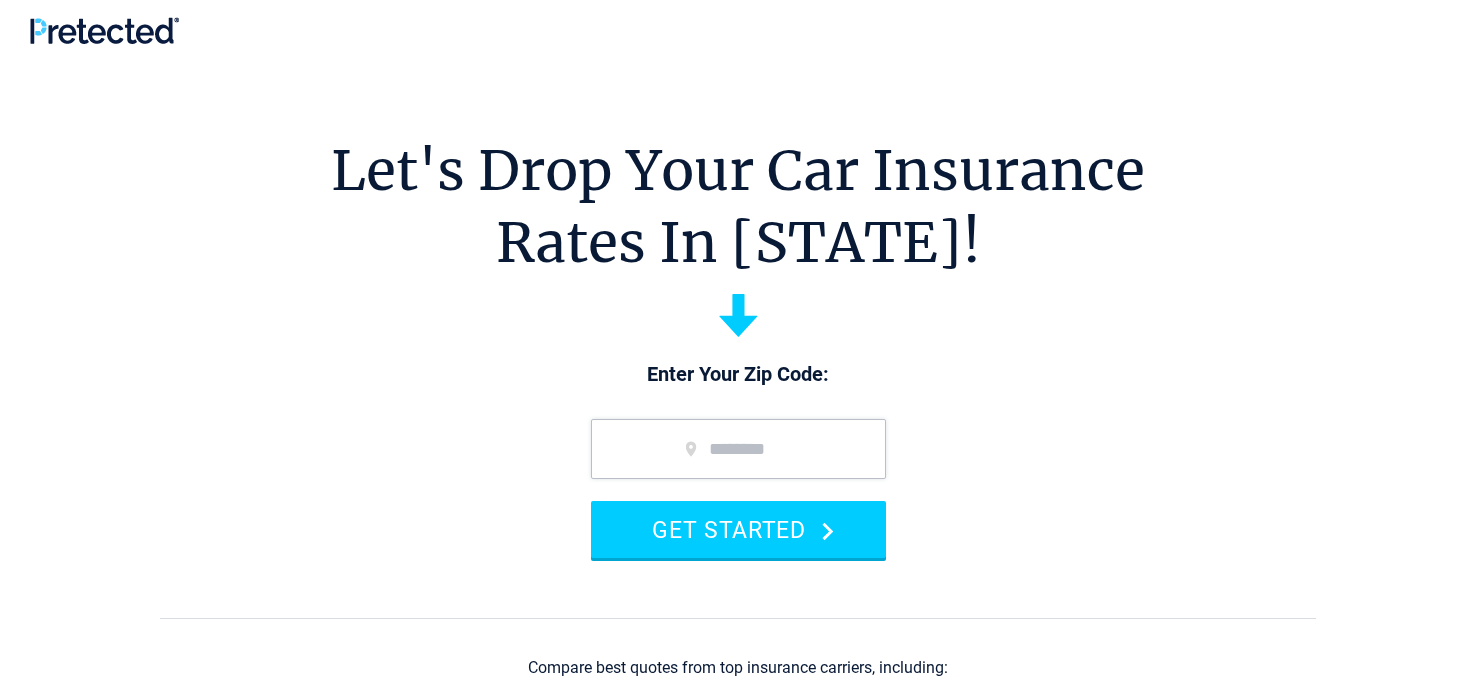 scroll, scrollTop: 0, scrollLeft: 0, axis: both 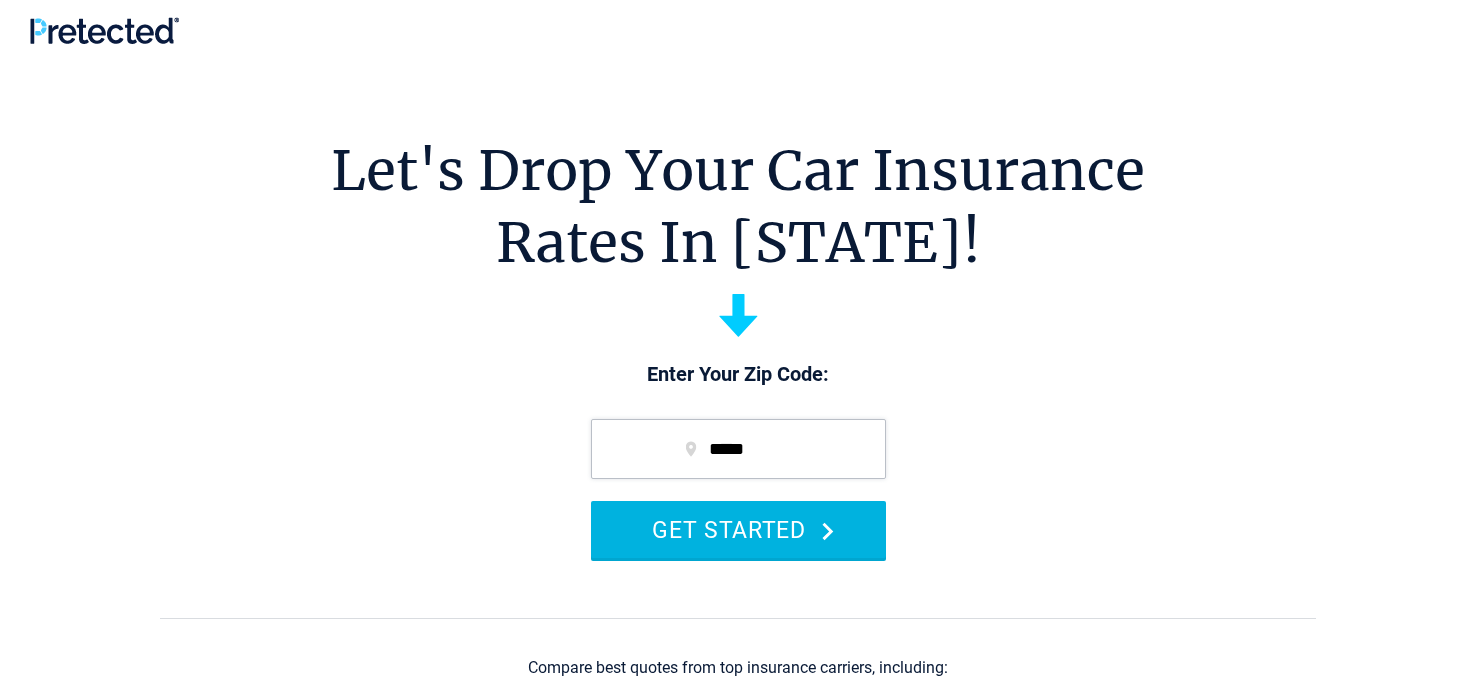 click on "GET STARTED" at bounding box center [738, 529] 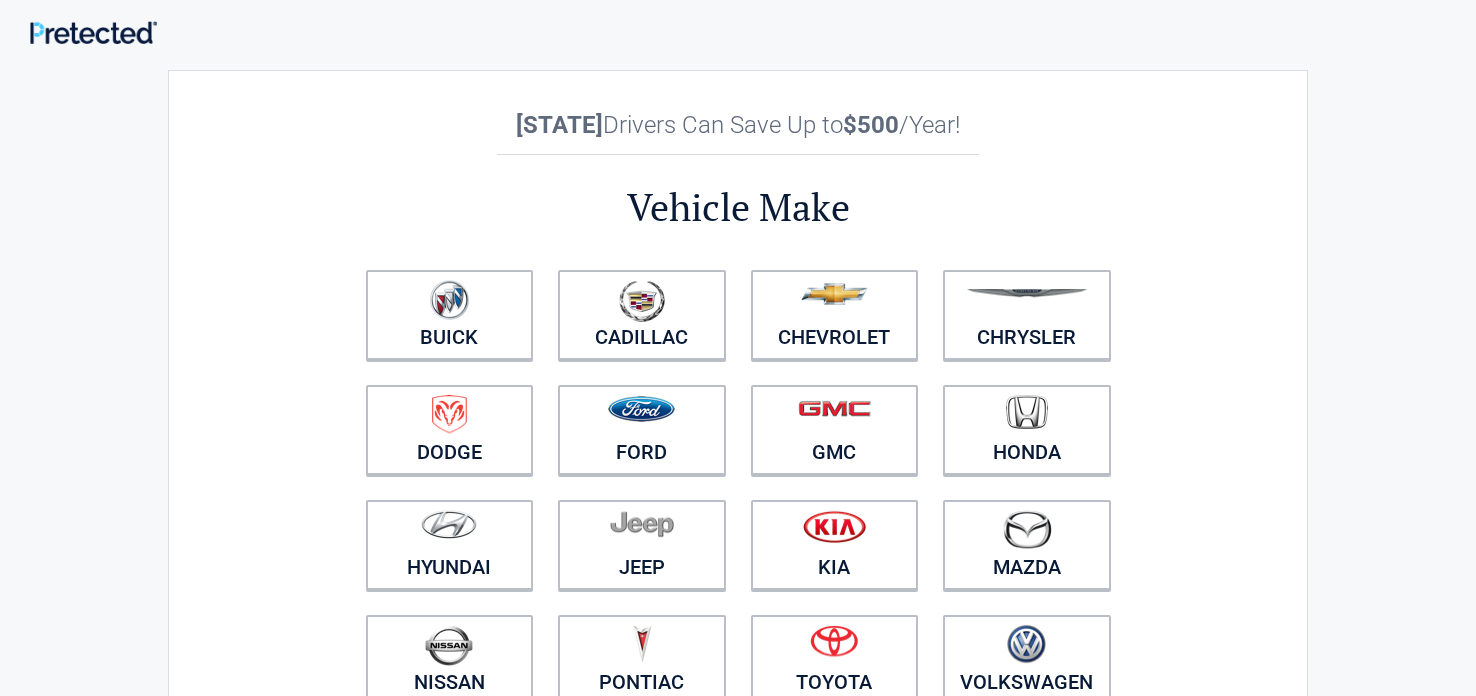 scroll, scrollTop: 0, scrollLeft: 0, axis: both 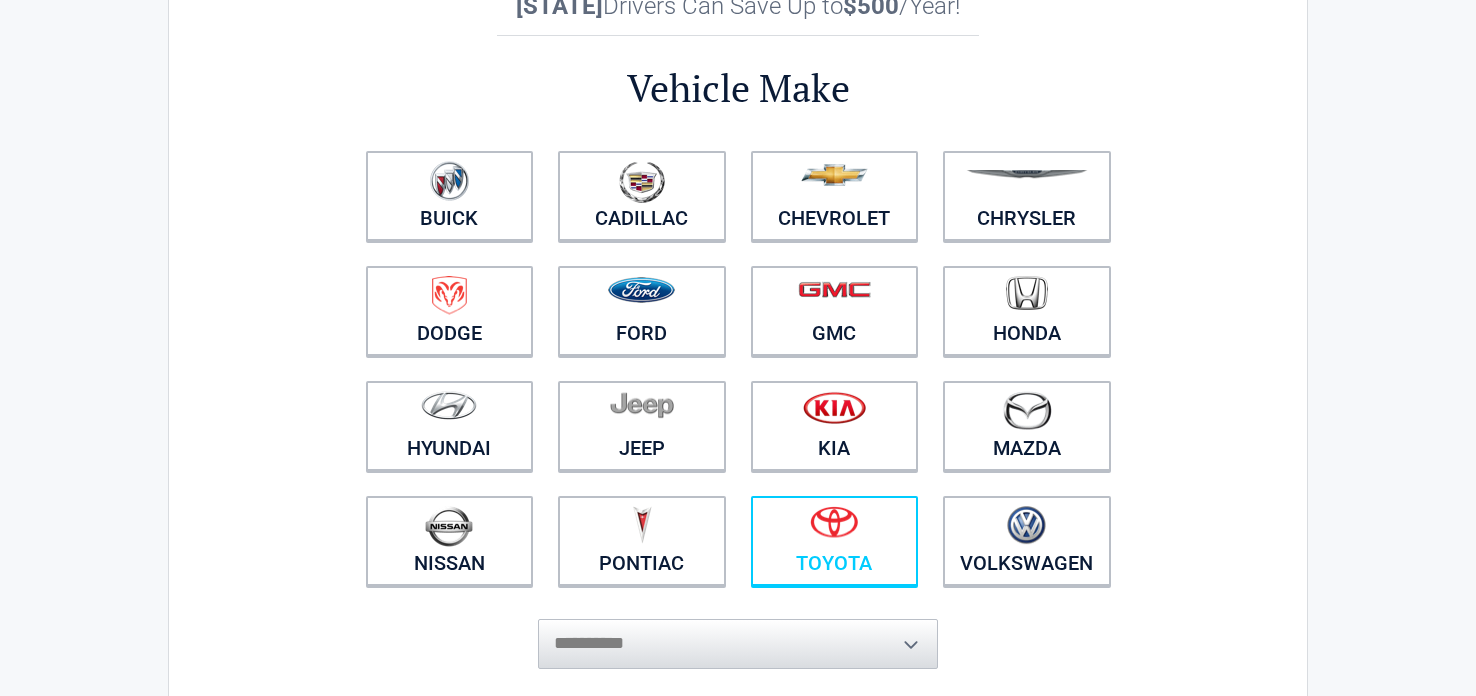 click on "Toyota" at bounding box center (835, 541) 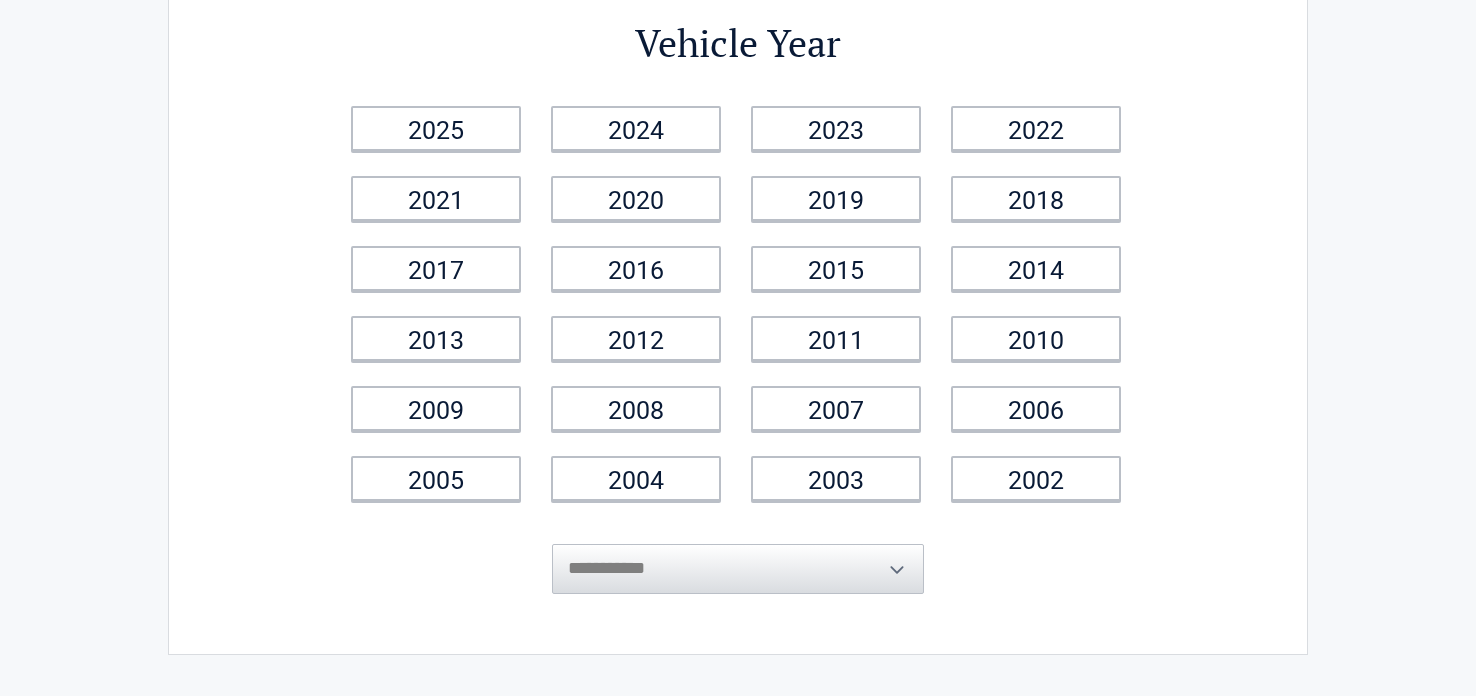 scroll, scrollTop: 0, scrollLeft: 0, axis: both 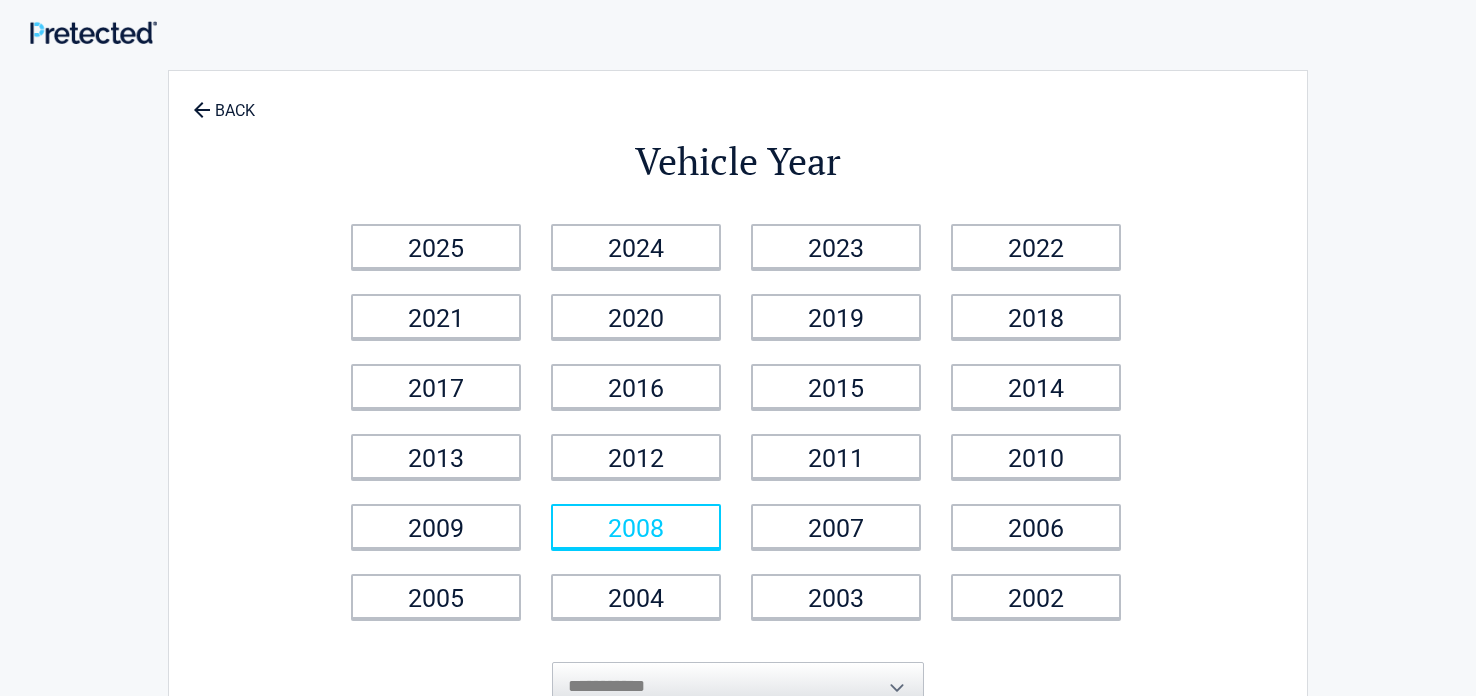 click on "2008" at bounding box center (636, 526) 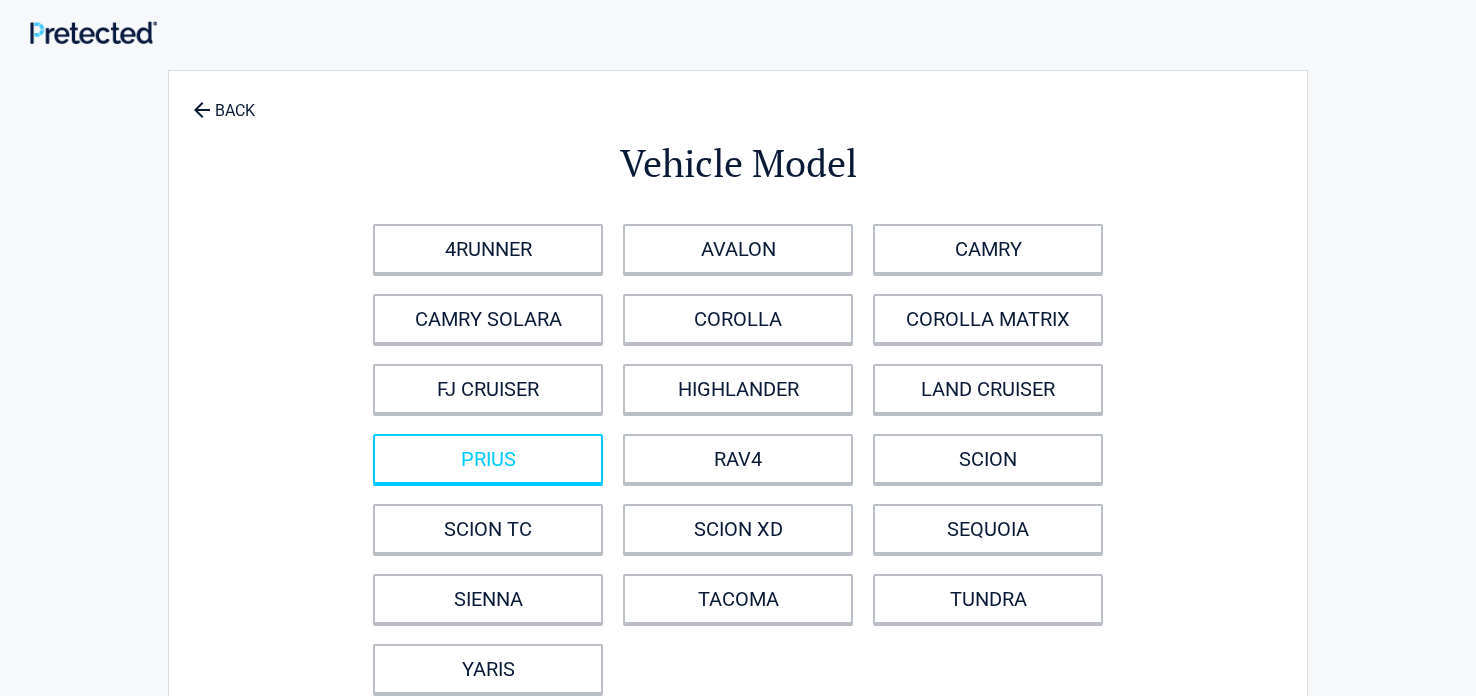click on "PRIUS" at bounding box center [488, 459] 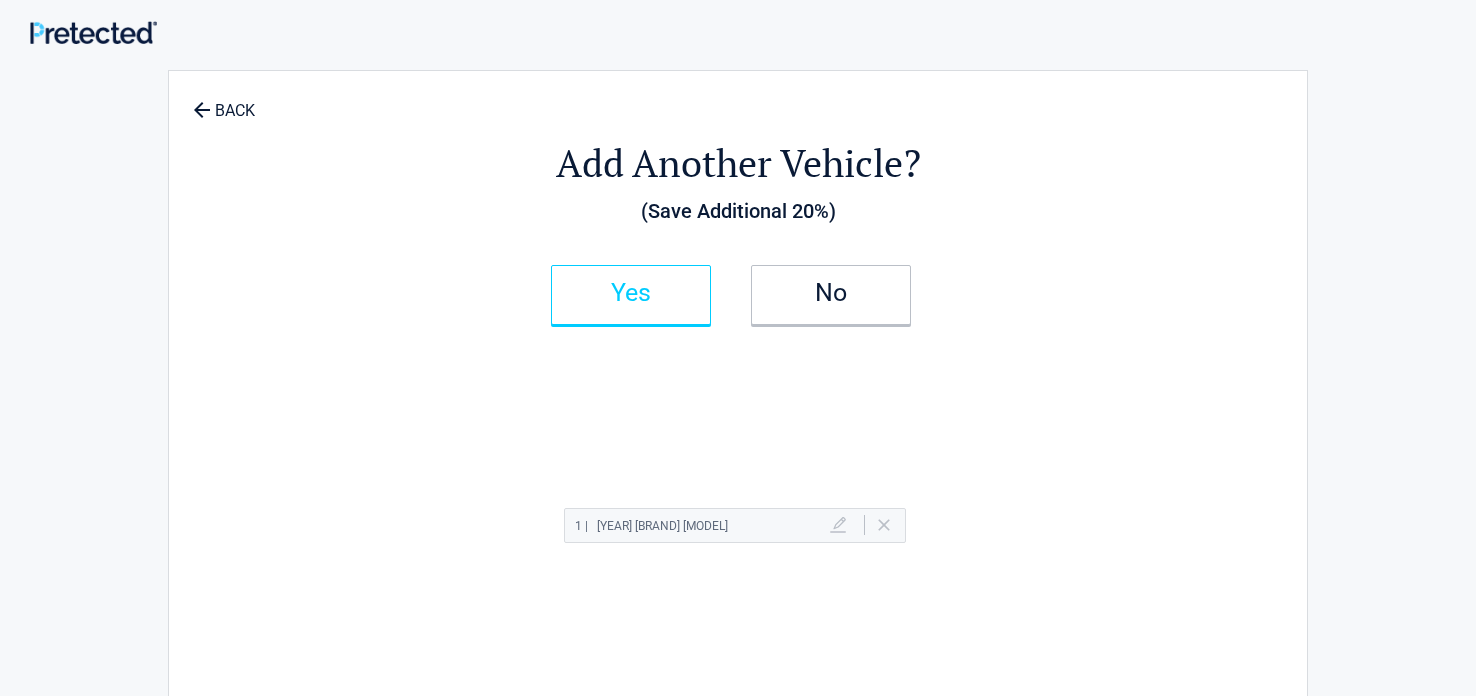 click on "Yes" at bounding box center [631, 293] 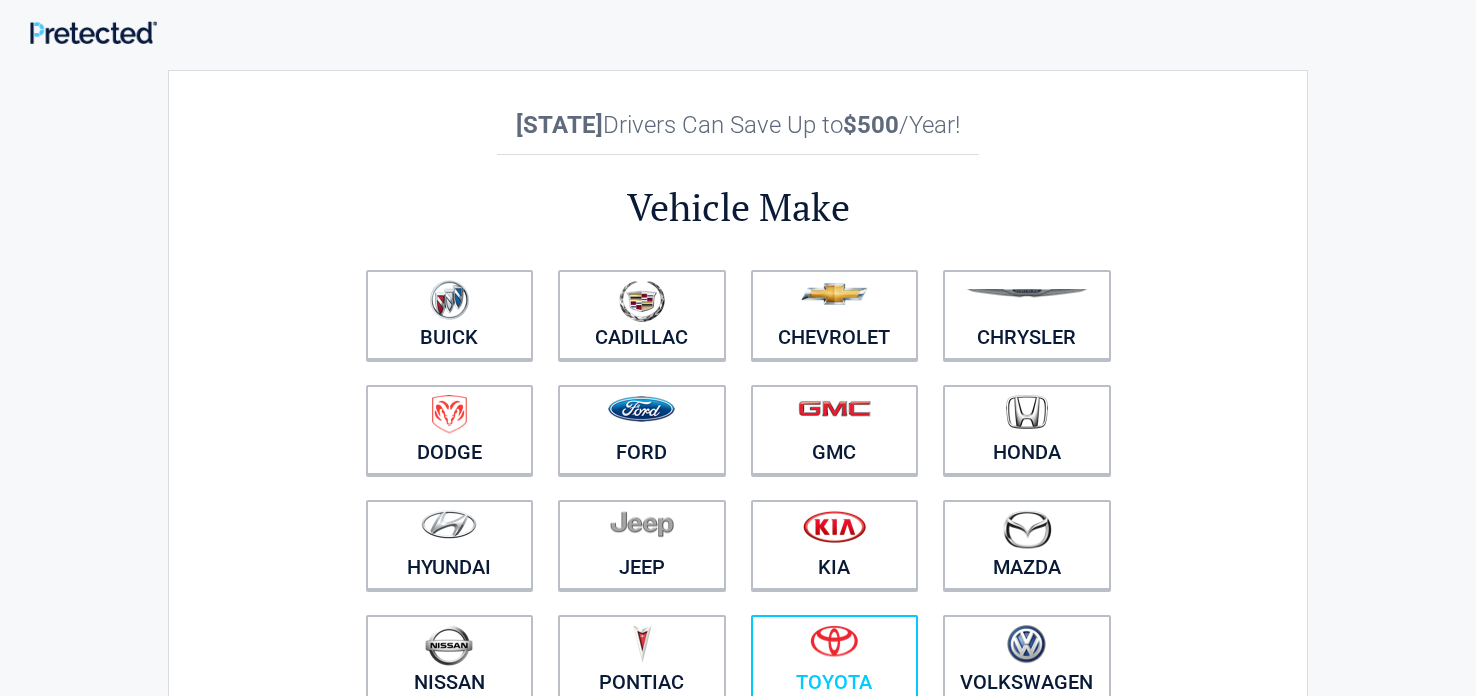click at bounding box center [835, 647] 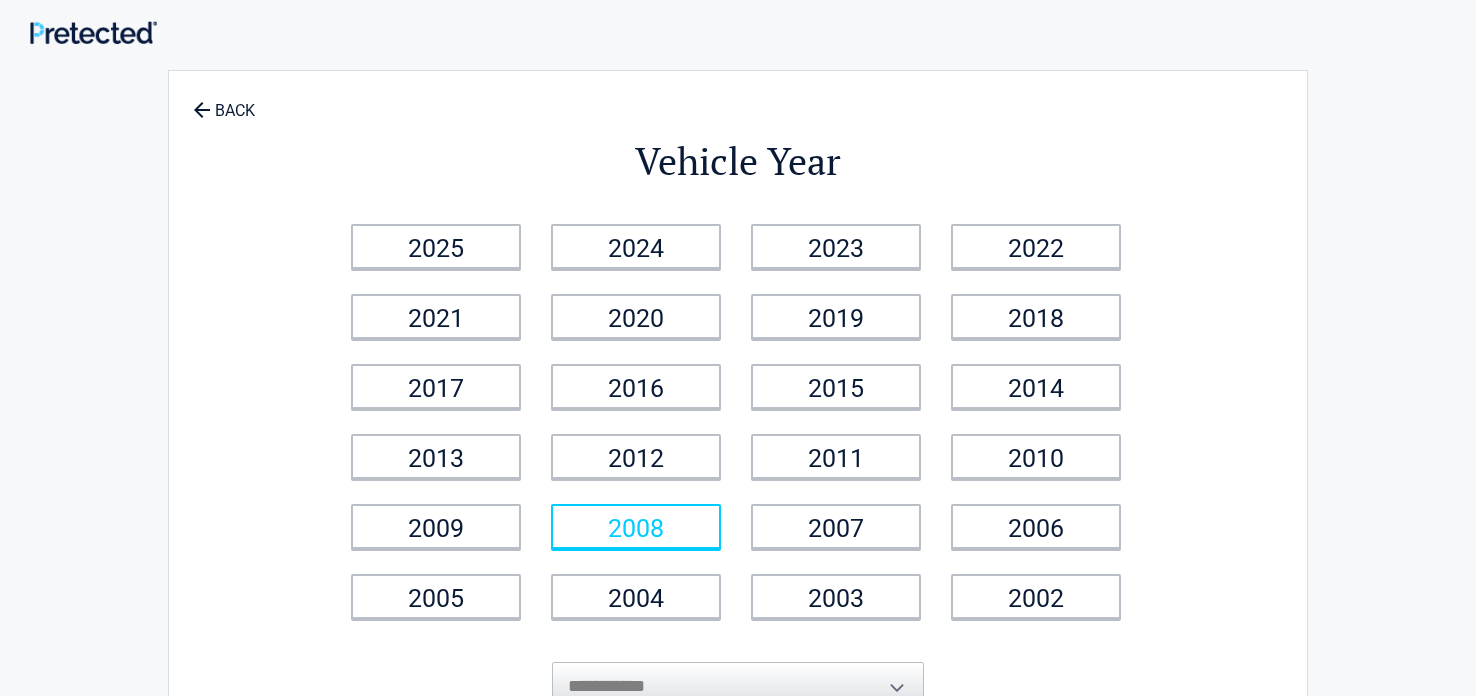 click on "2008" at bounding box center [636, 526] 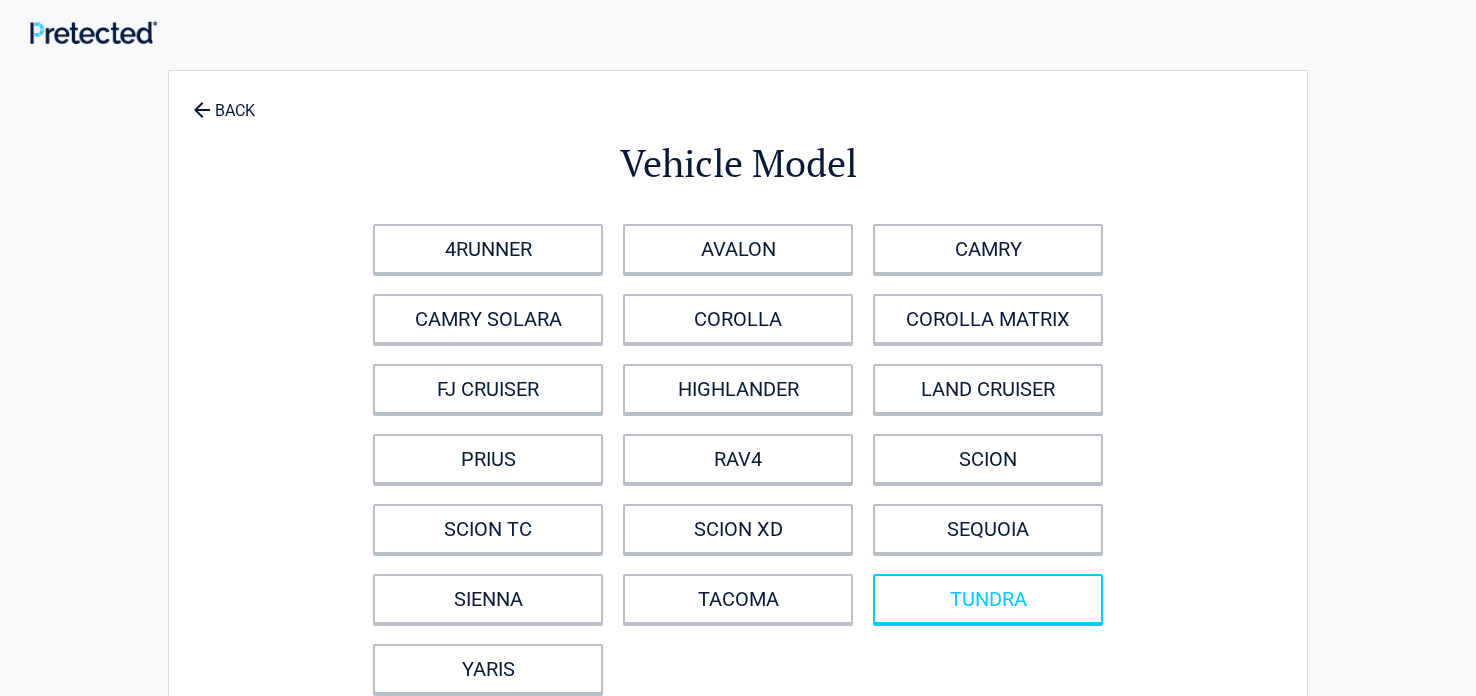 click on "TUNDRA" at bounding box center (988, 599) 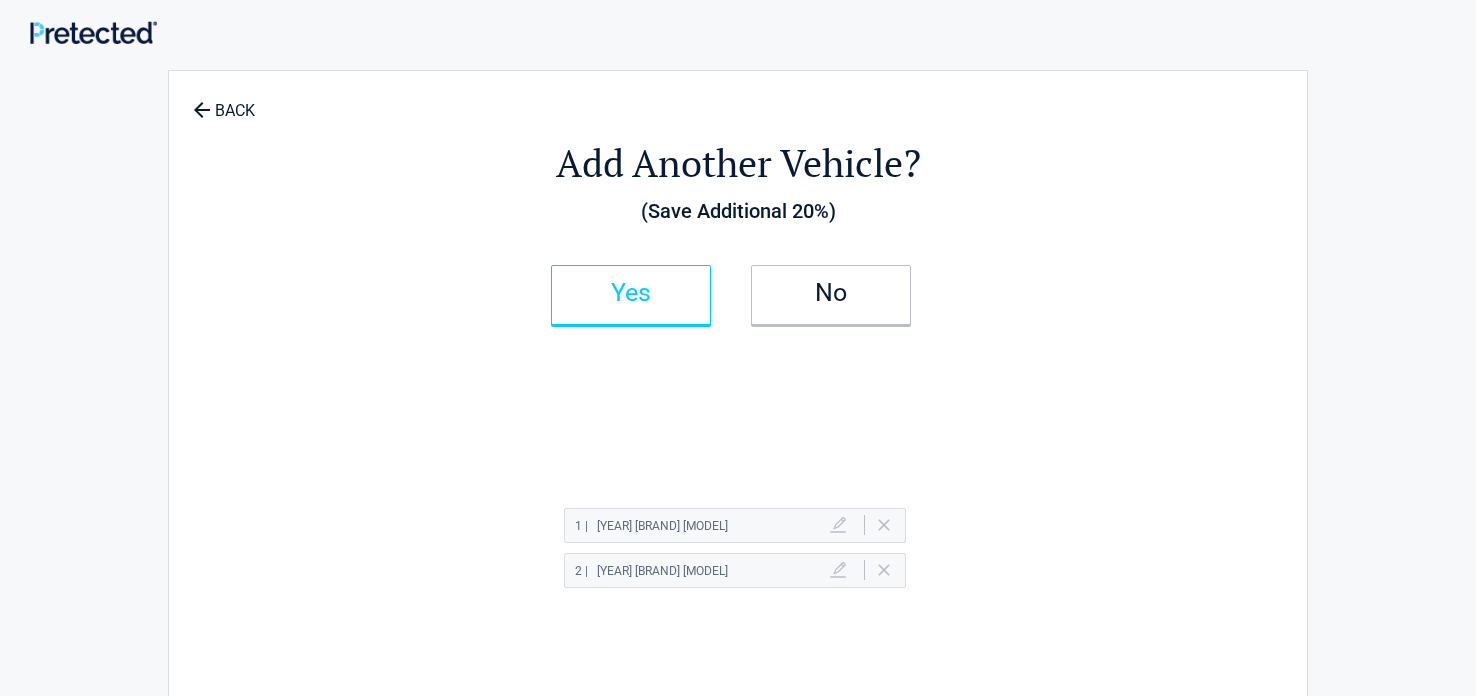 click on "Yes" at bounding box center (631, 295) 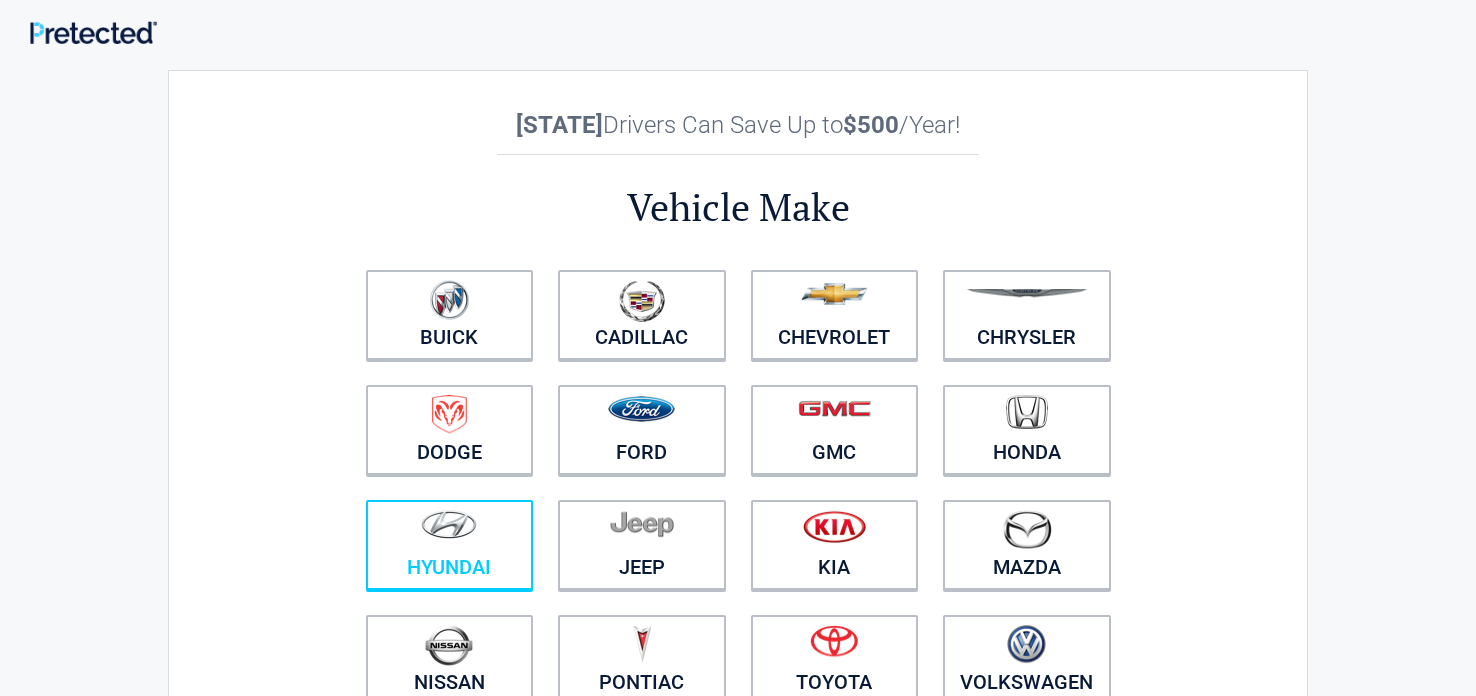click at bounding box center (450, 532) 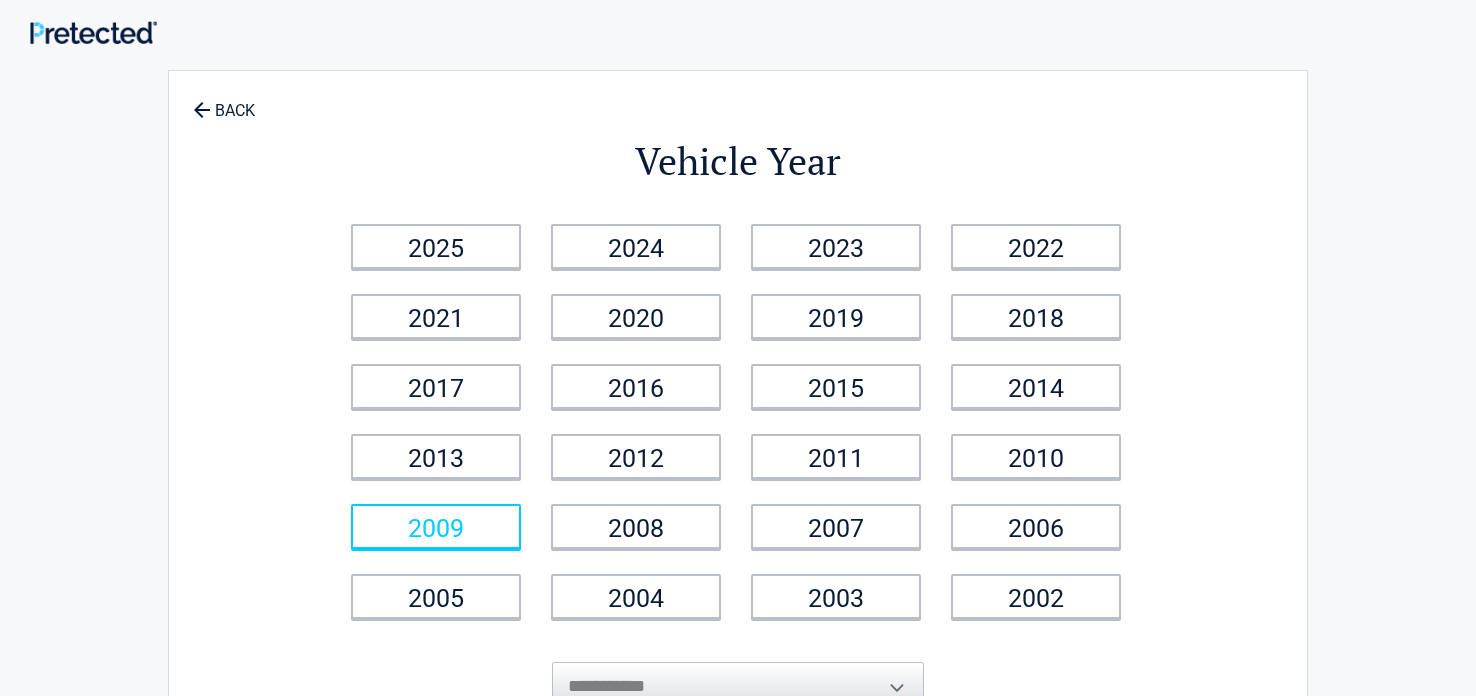 click on "2009" at bounding box center (436, 526) 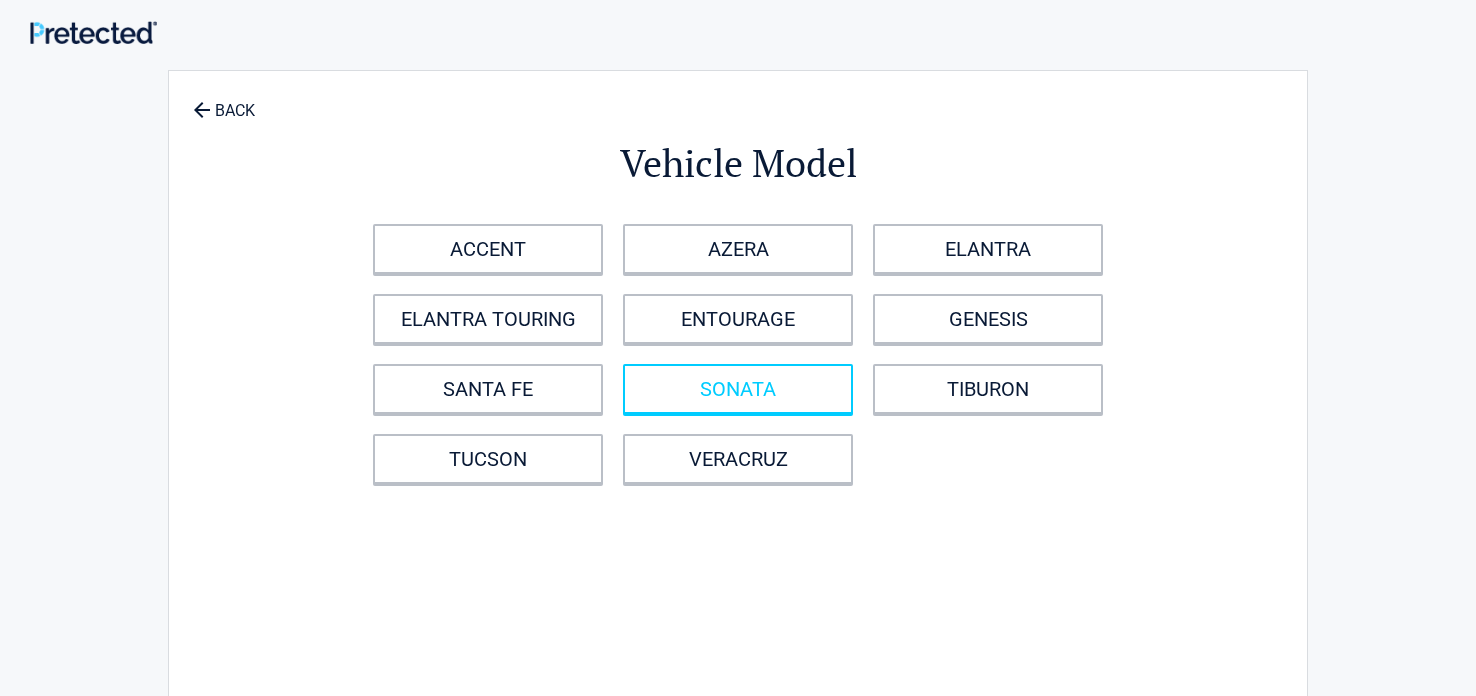 click on "SONATA" at bounding box center [738, 389] 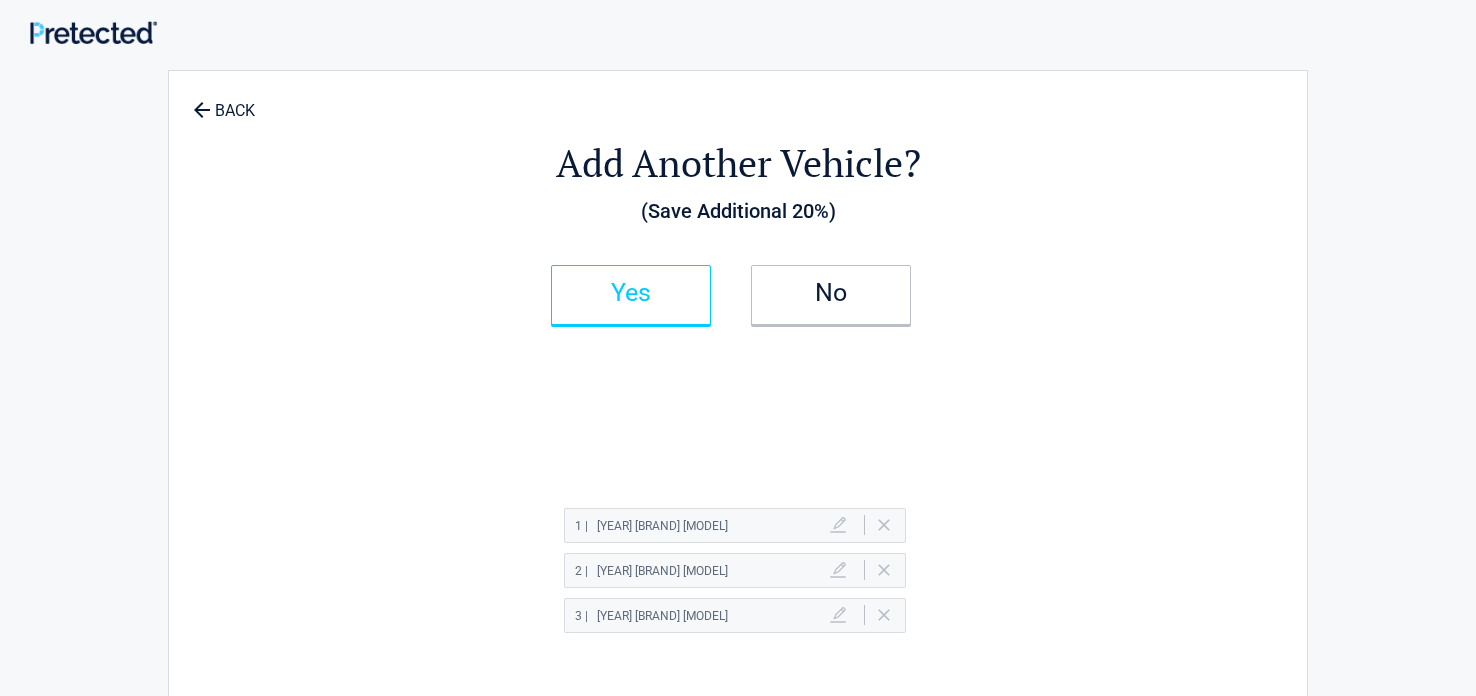 click on "Yes" at bounding box center [631, 293] 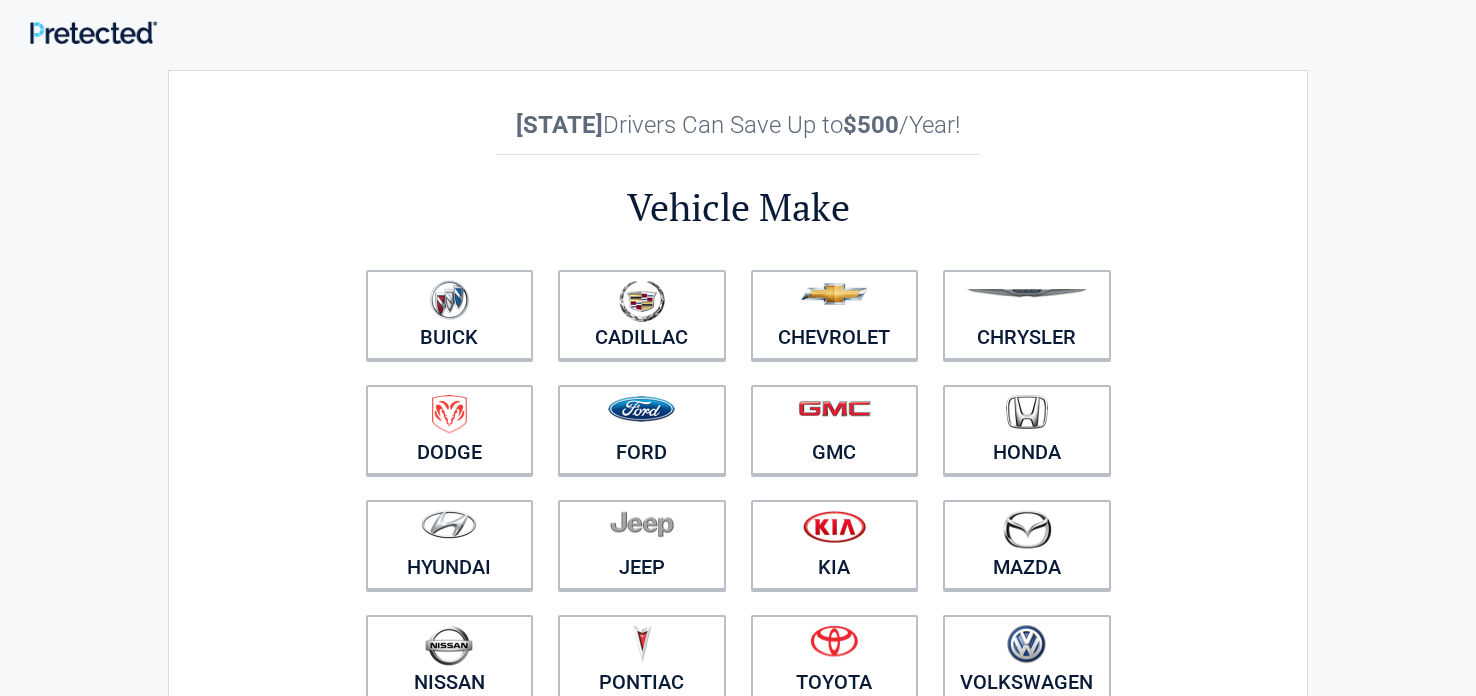 click on "**********" at bounding box center (738, 444) 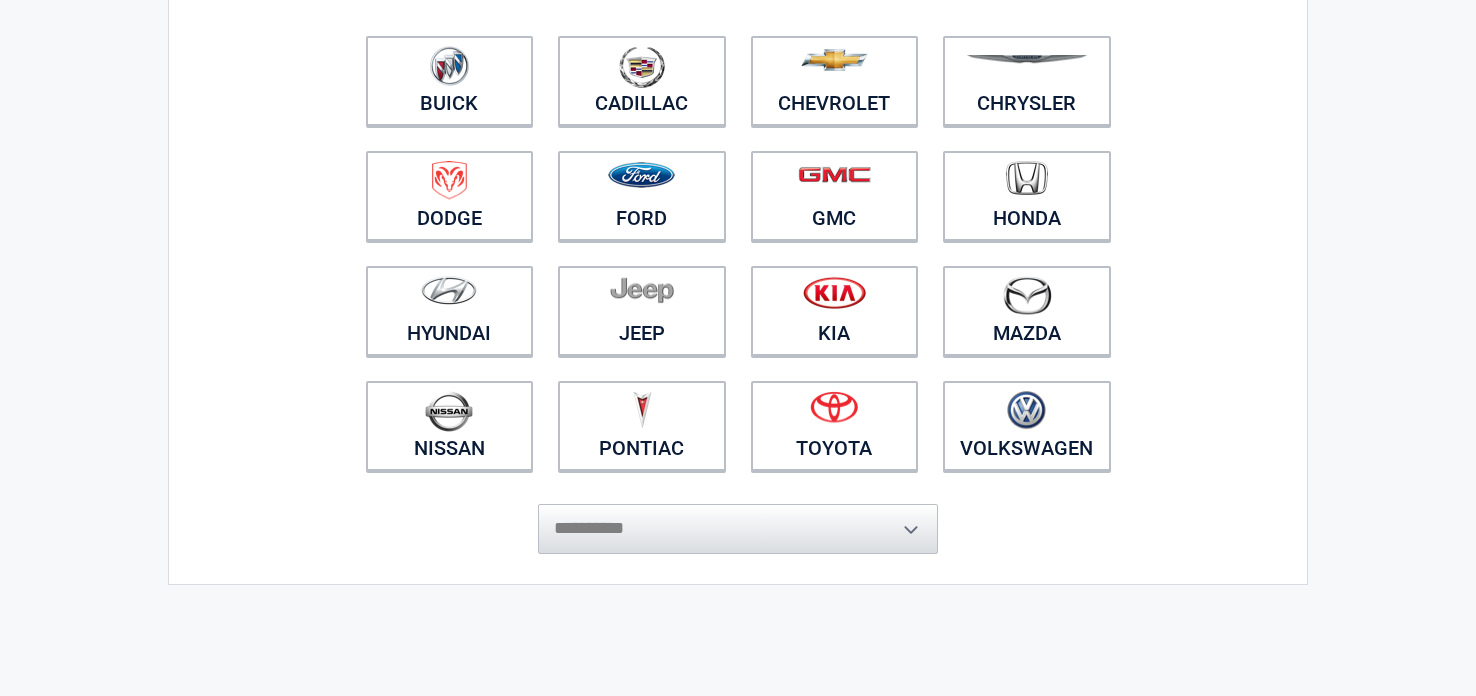scroll, scrollTop: 239, scrollLeft: 0, axis: vertical 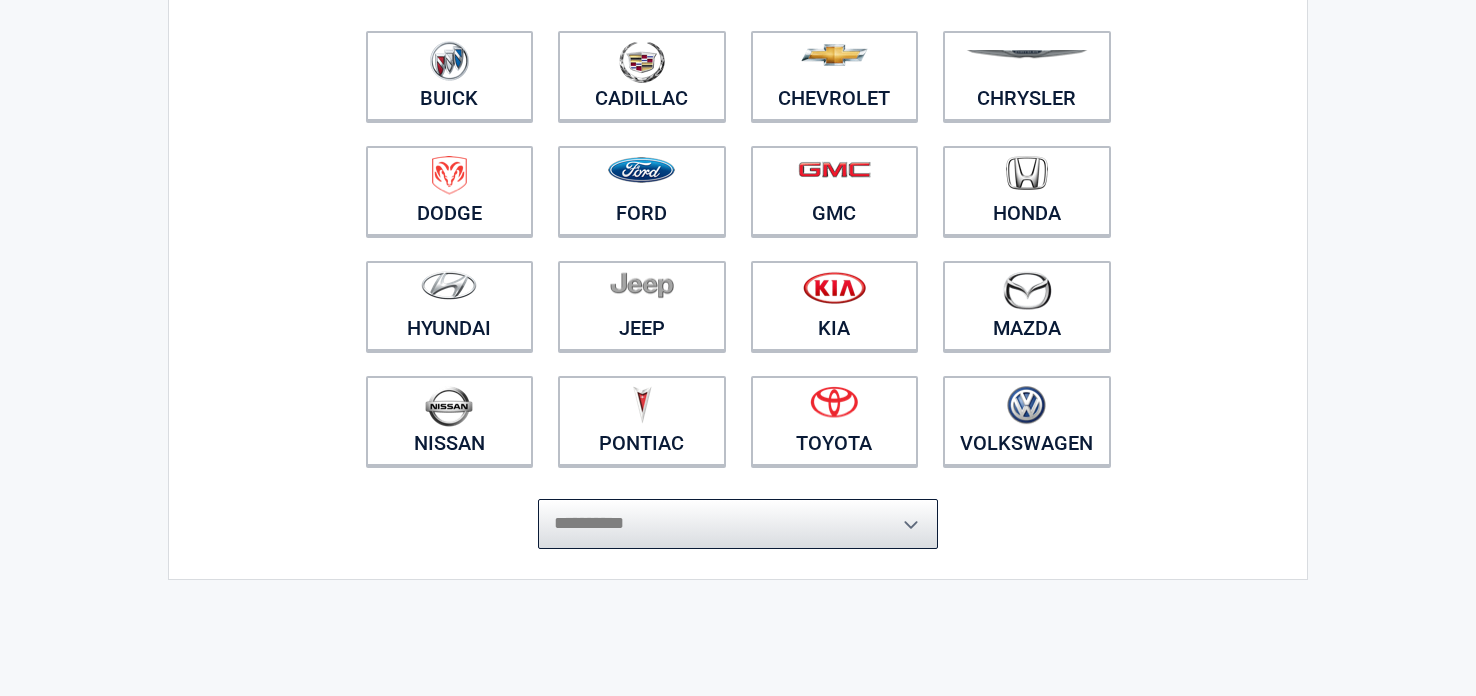 click on "**********" at bounding box center [738, 524] 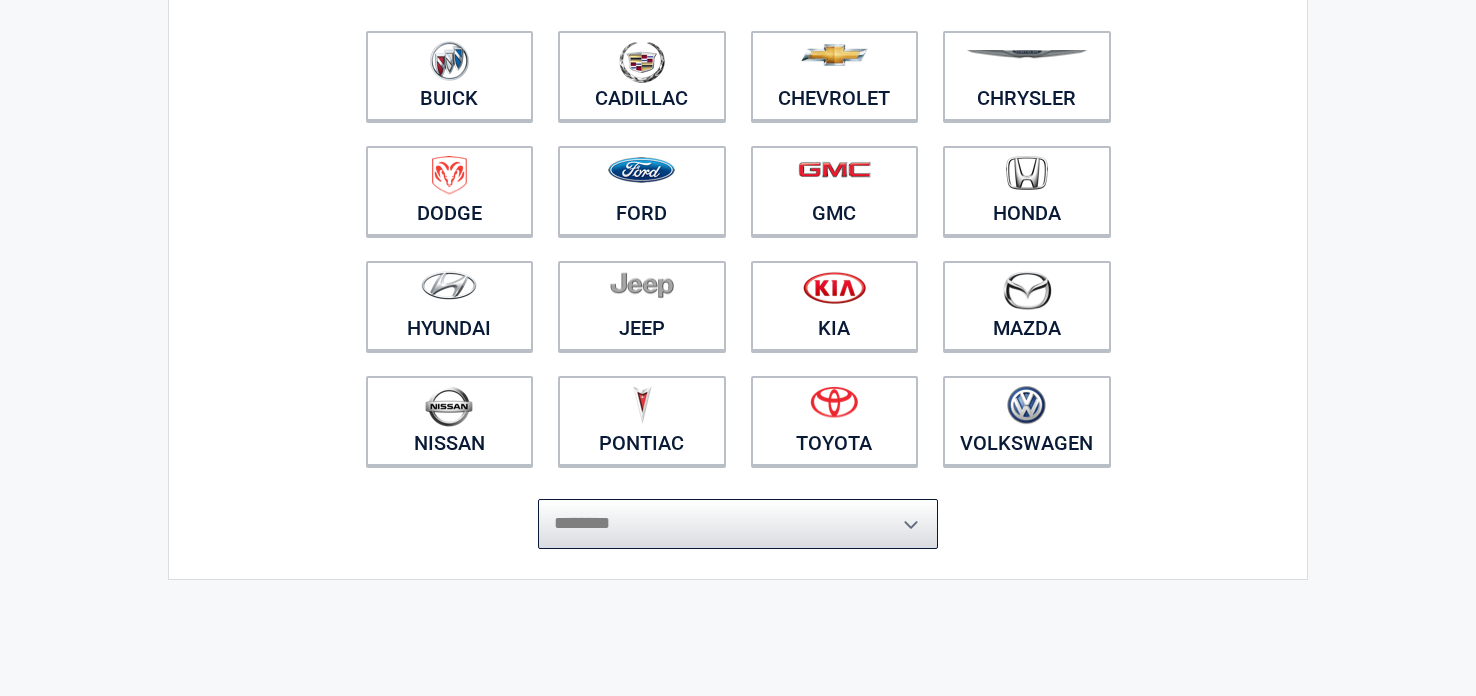 click on "**********" at bounding box center [738, 524] 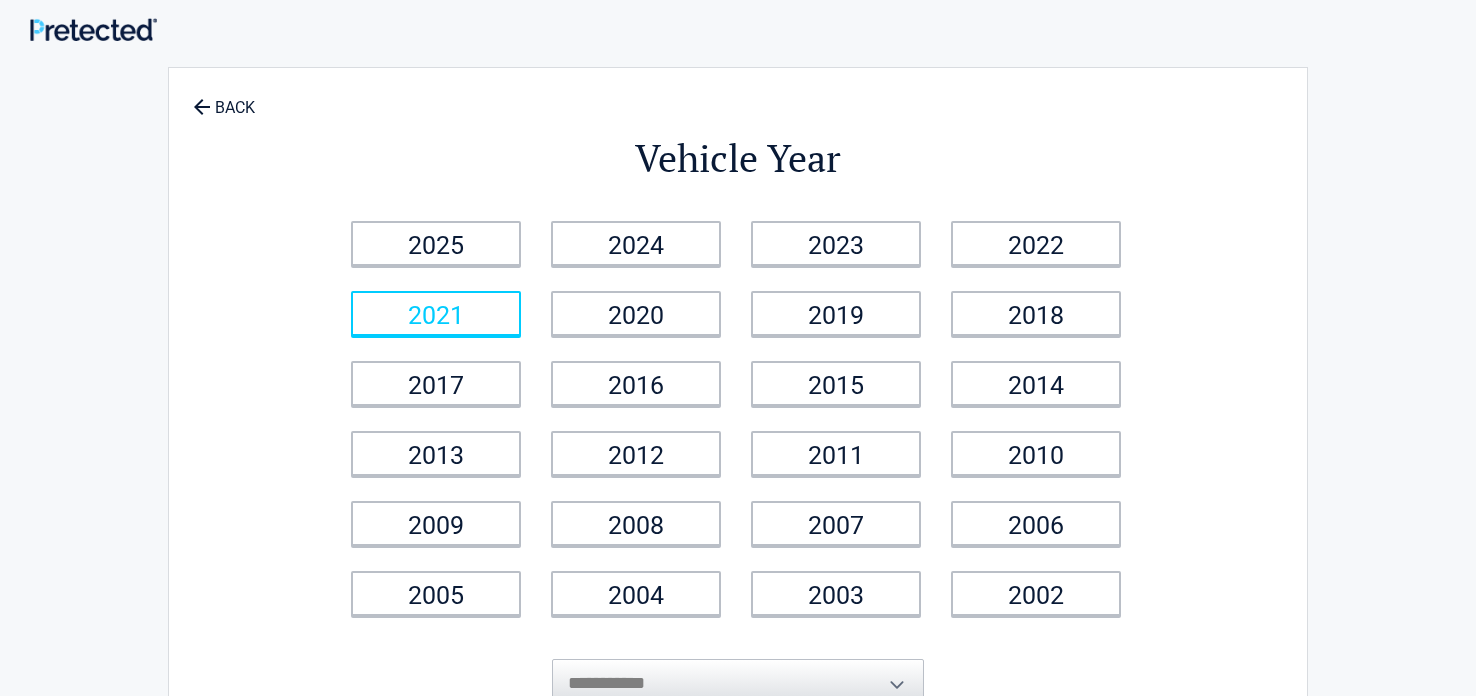 scroll, scrollTop: 0, scrollLeft: 0, axis: both 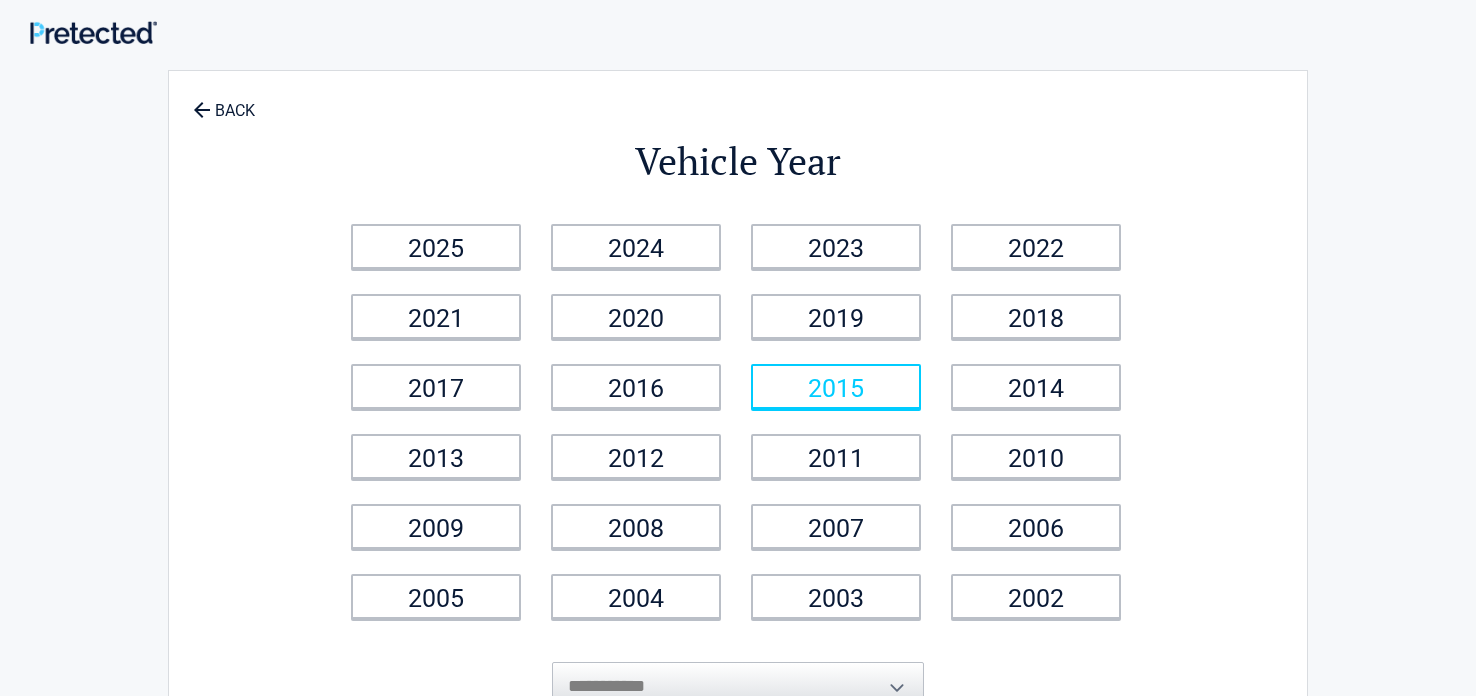 click on "2015" at bounding box center (836, 386) 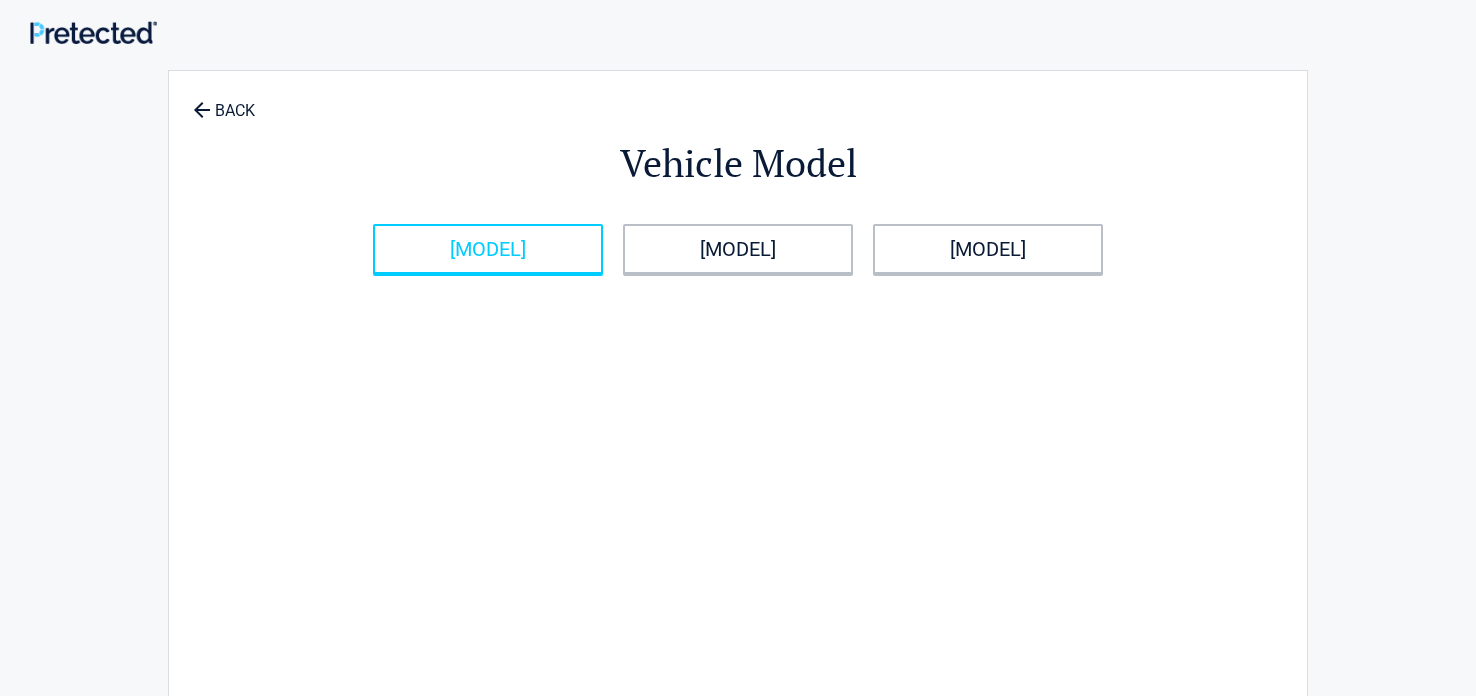 click on "[MODEL]" at bounding box center (488, 249) 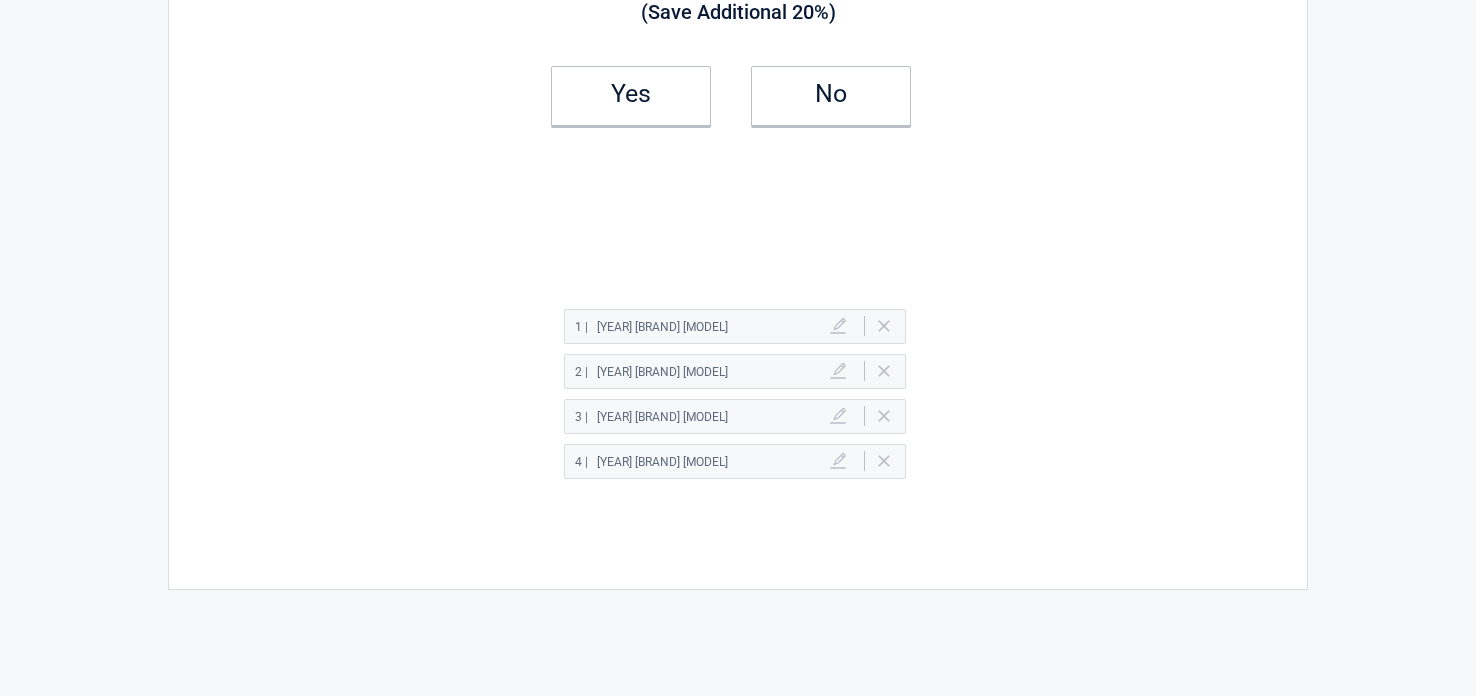 scroll, scrollTop: 202, scrollLeft: 0, axis: vertical 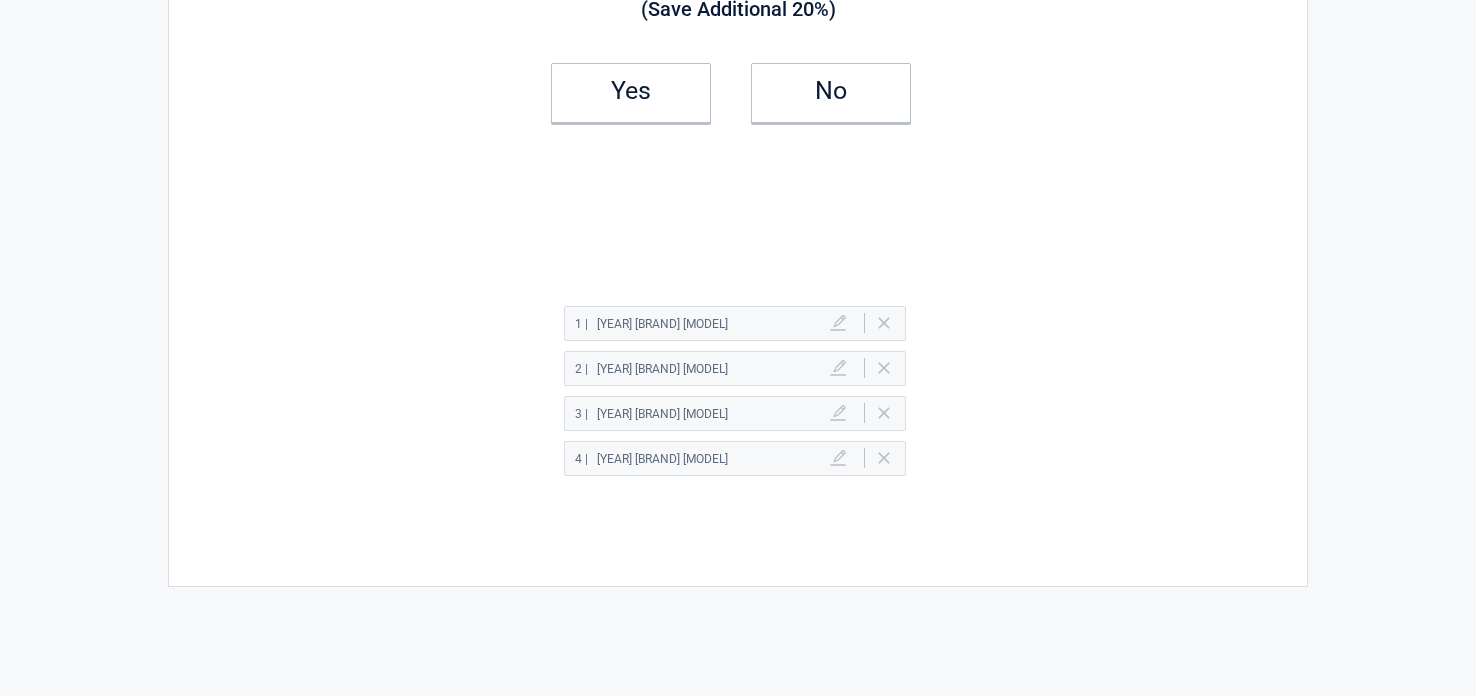 click at bounding box center [838, 368] 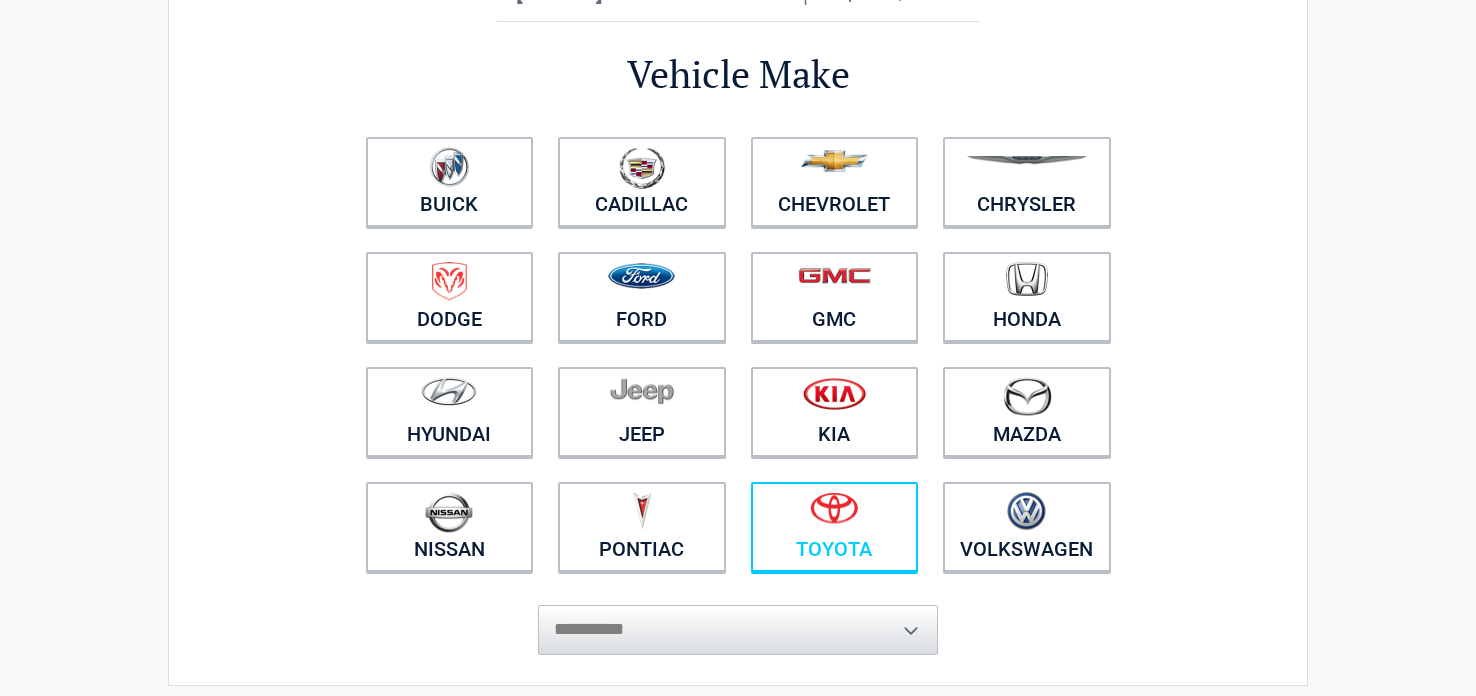scroll, scrollTop: 261, scrollLeft: 0, axis: vertical 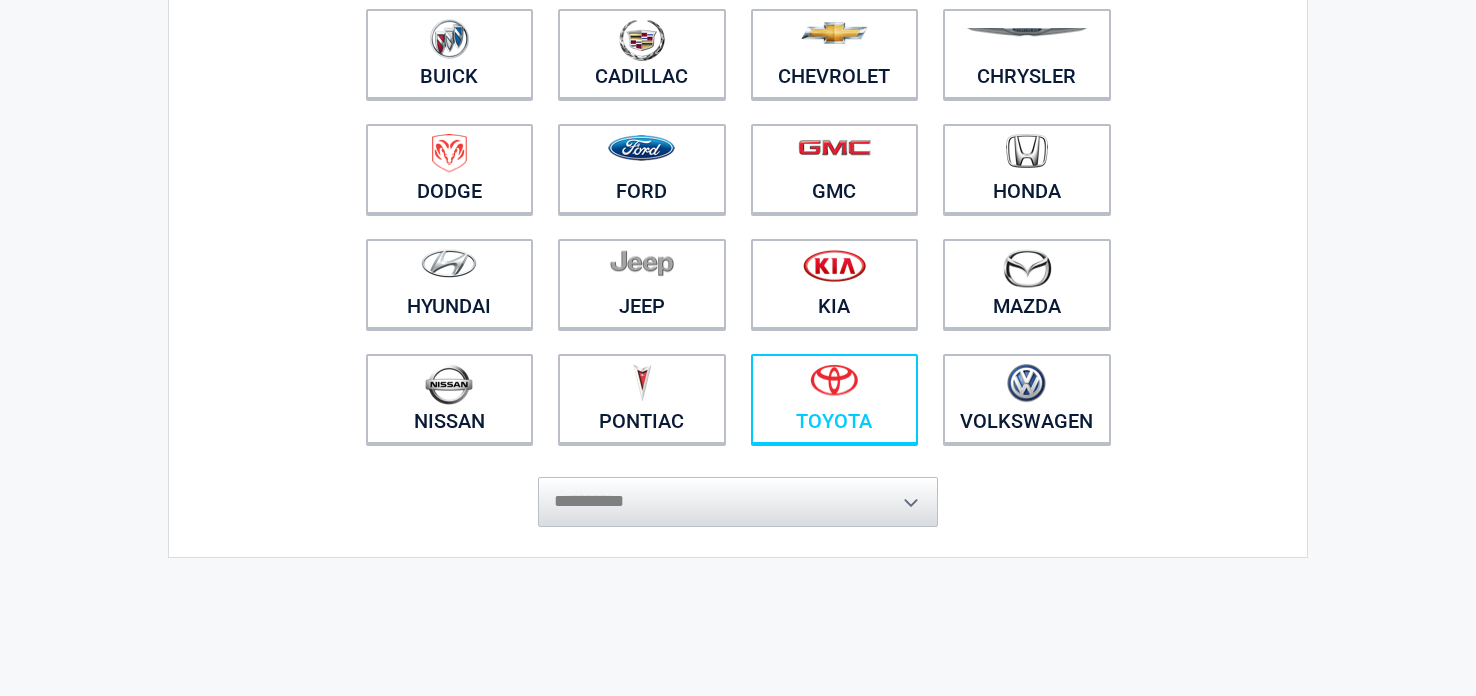click on "Toyota" at bounding box center (835, 399) 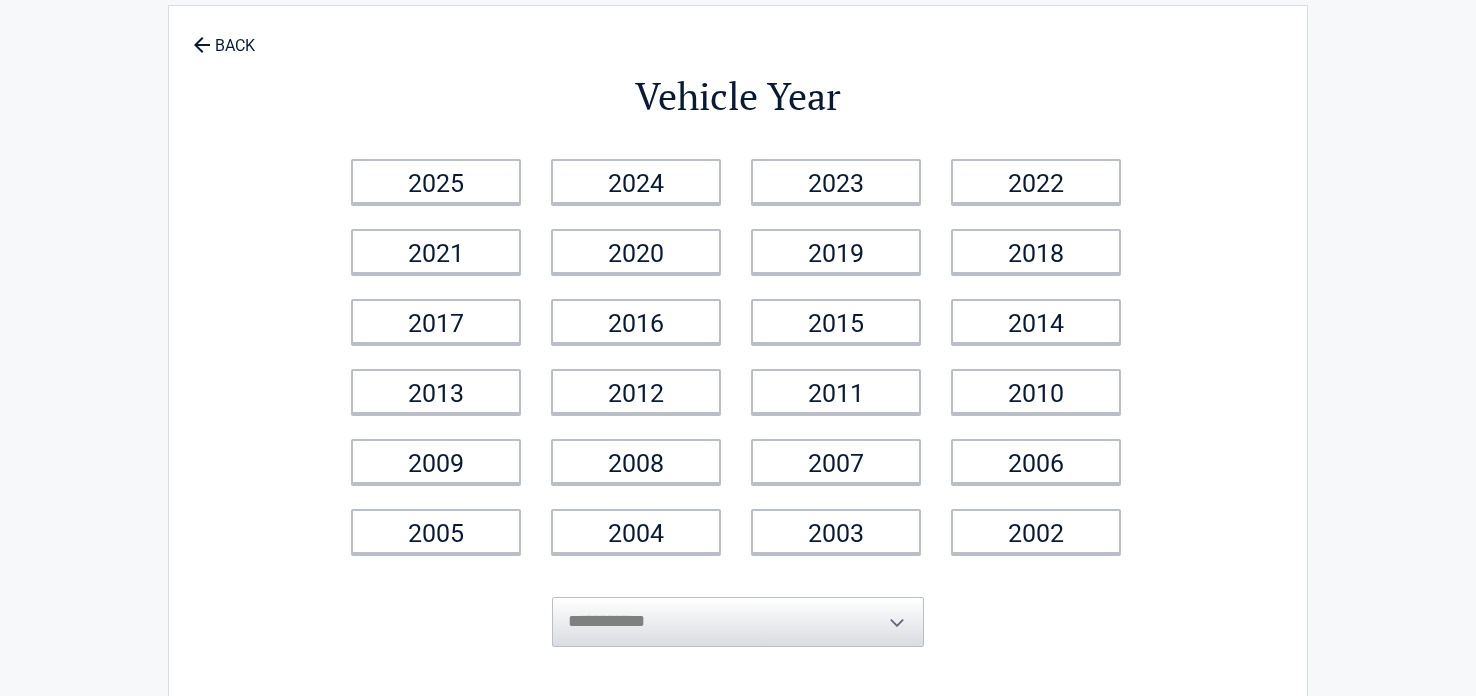 scroll, scrollTop: 0, scrollLeft: 0, axis: both 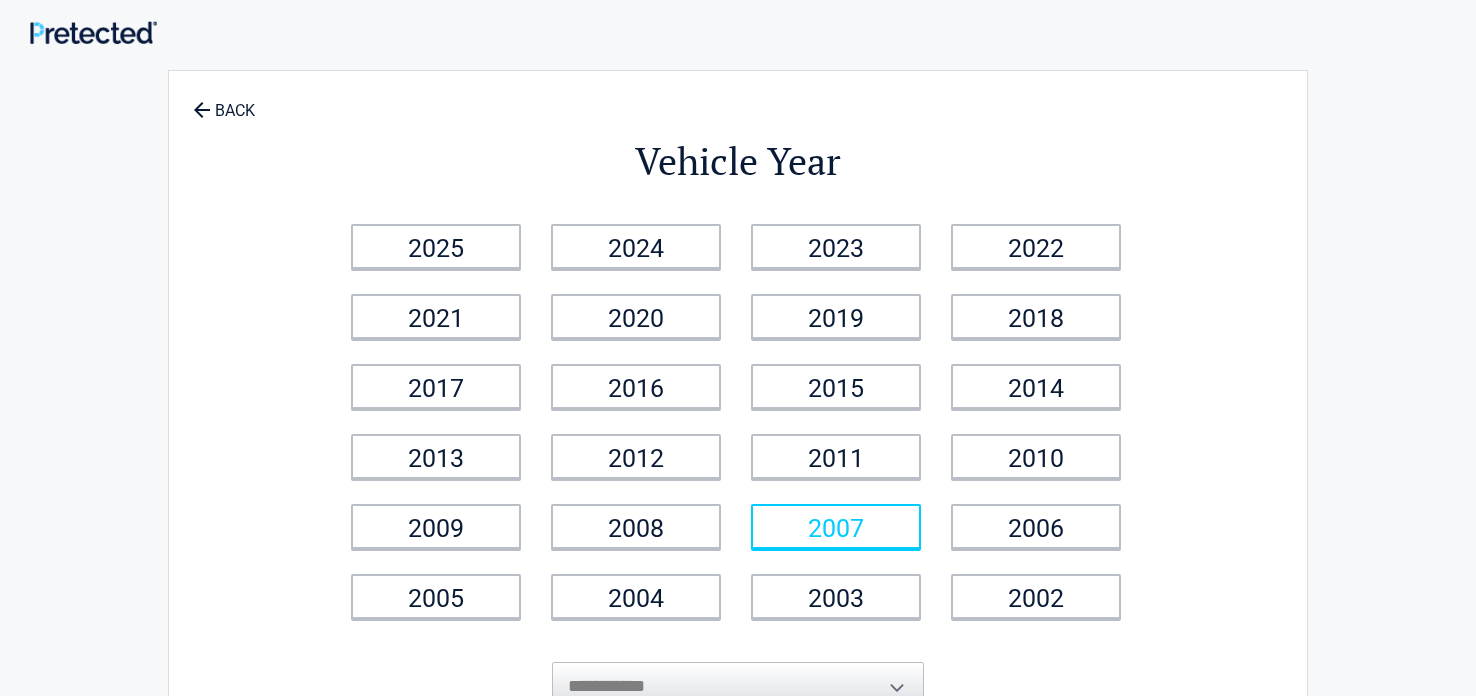 click on "2007" at bounding box center (836, 526) 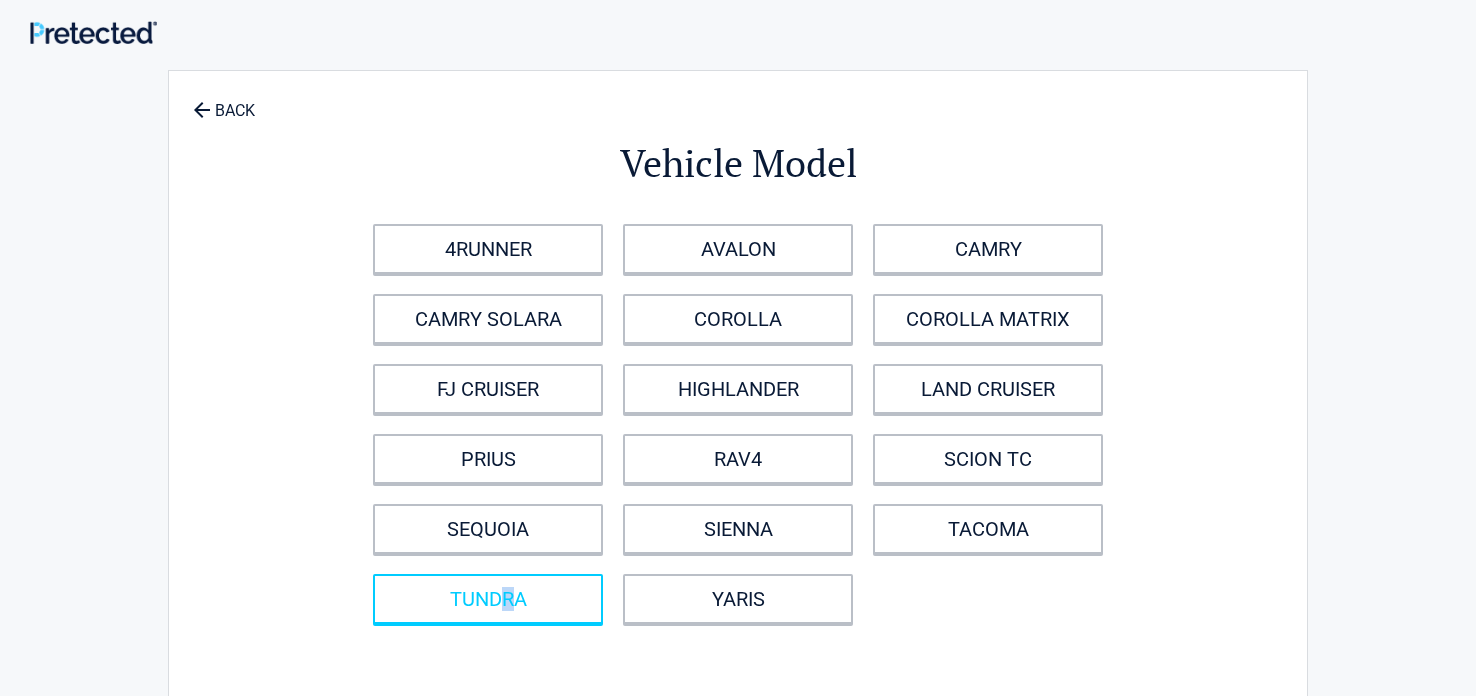 click on "TUNDRA" at bounding box center [488, 599] 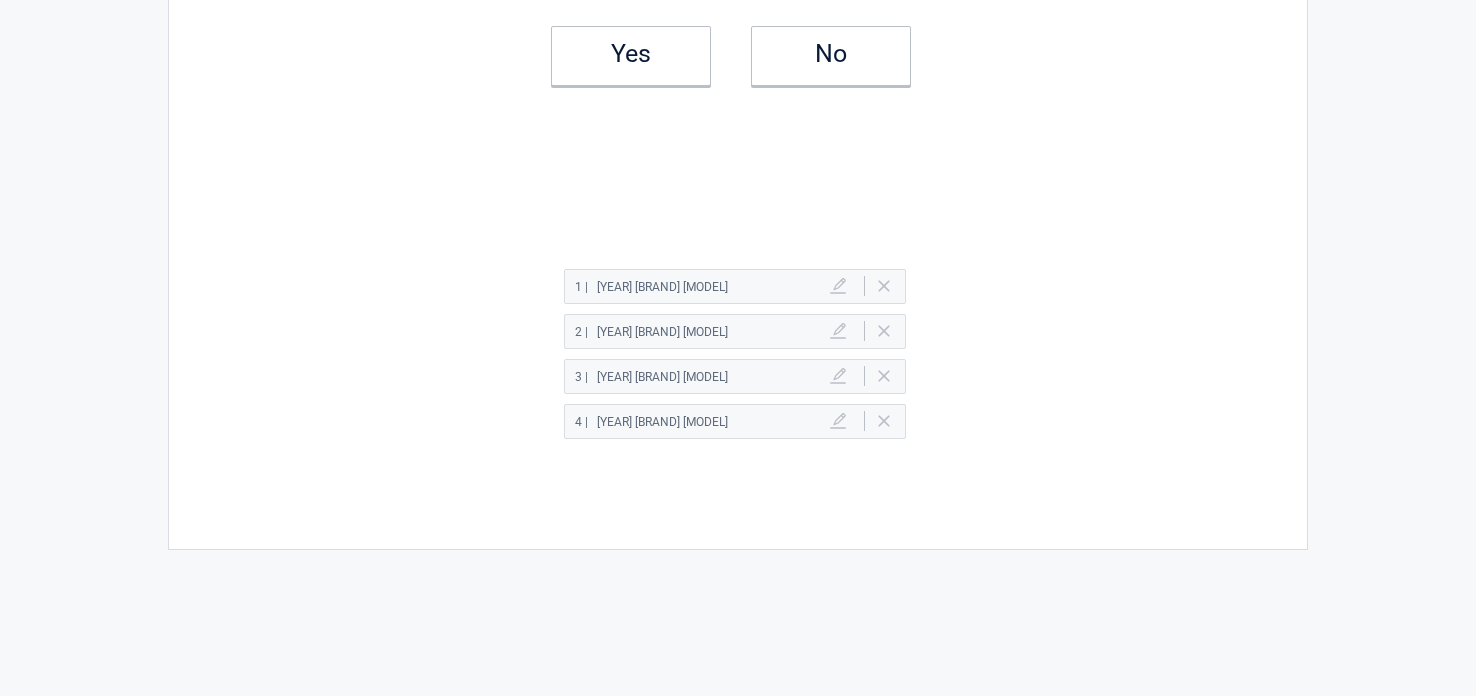 scroll, scrollTop: 53, scrollLeft: 0, axis: vertical 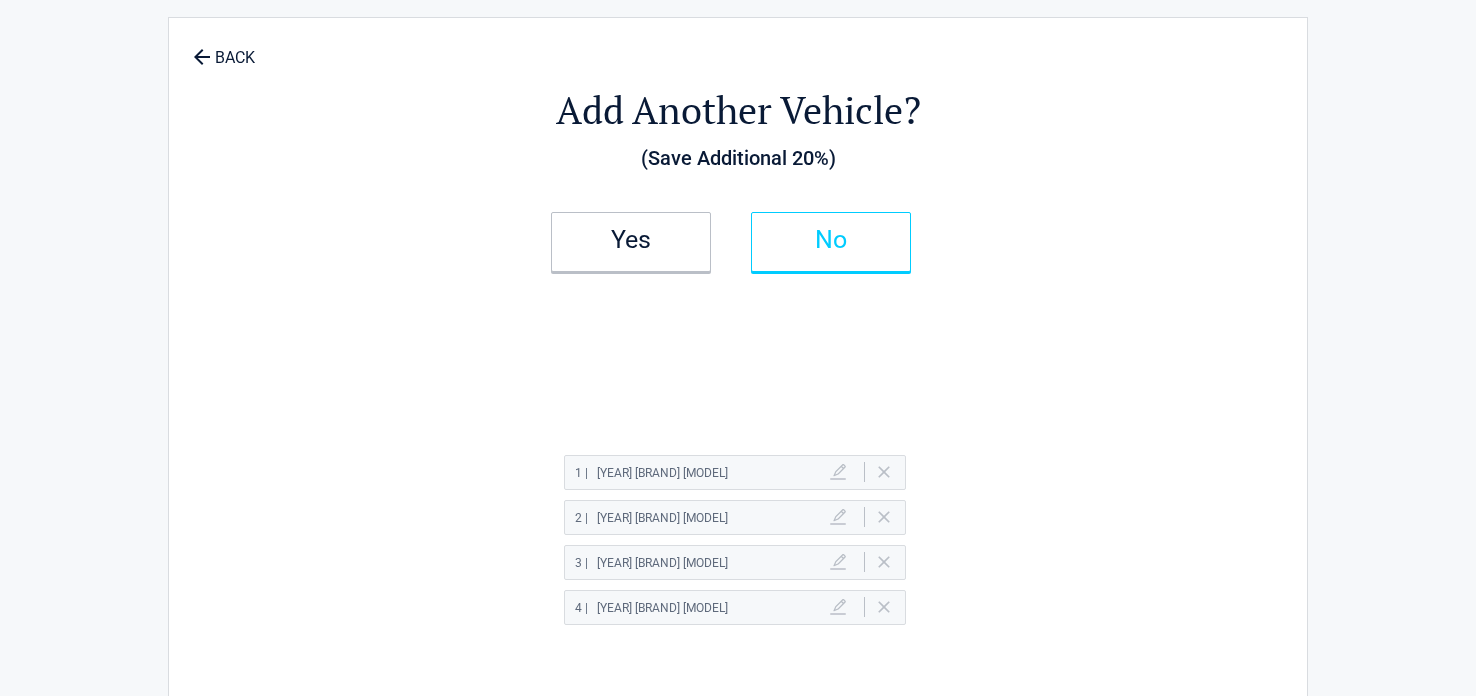 click on "No" at bounding box center (831, 242) 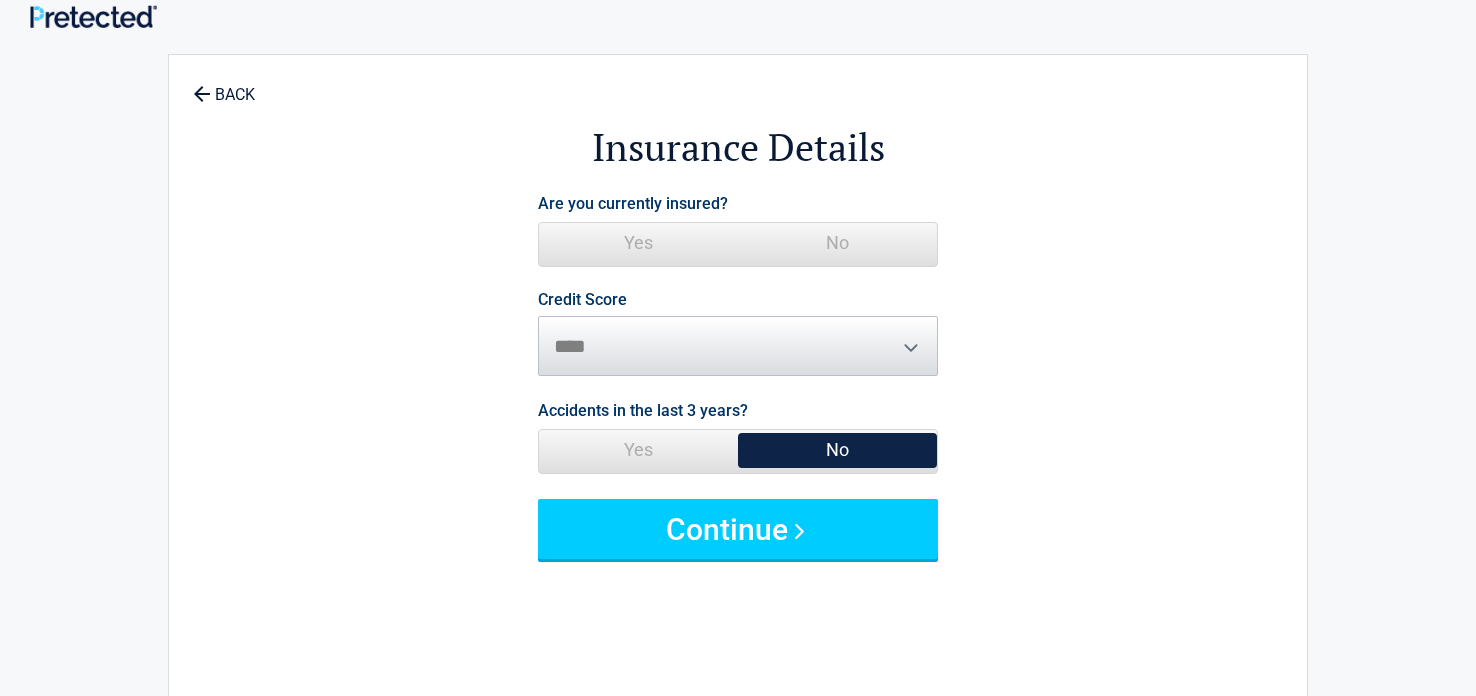 scroll, scrollTop: 0, scrollLeft: 0, axis: both 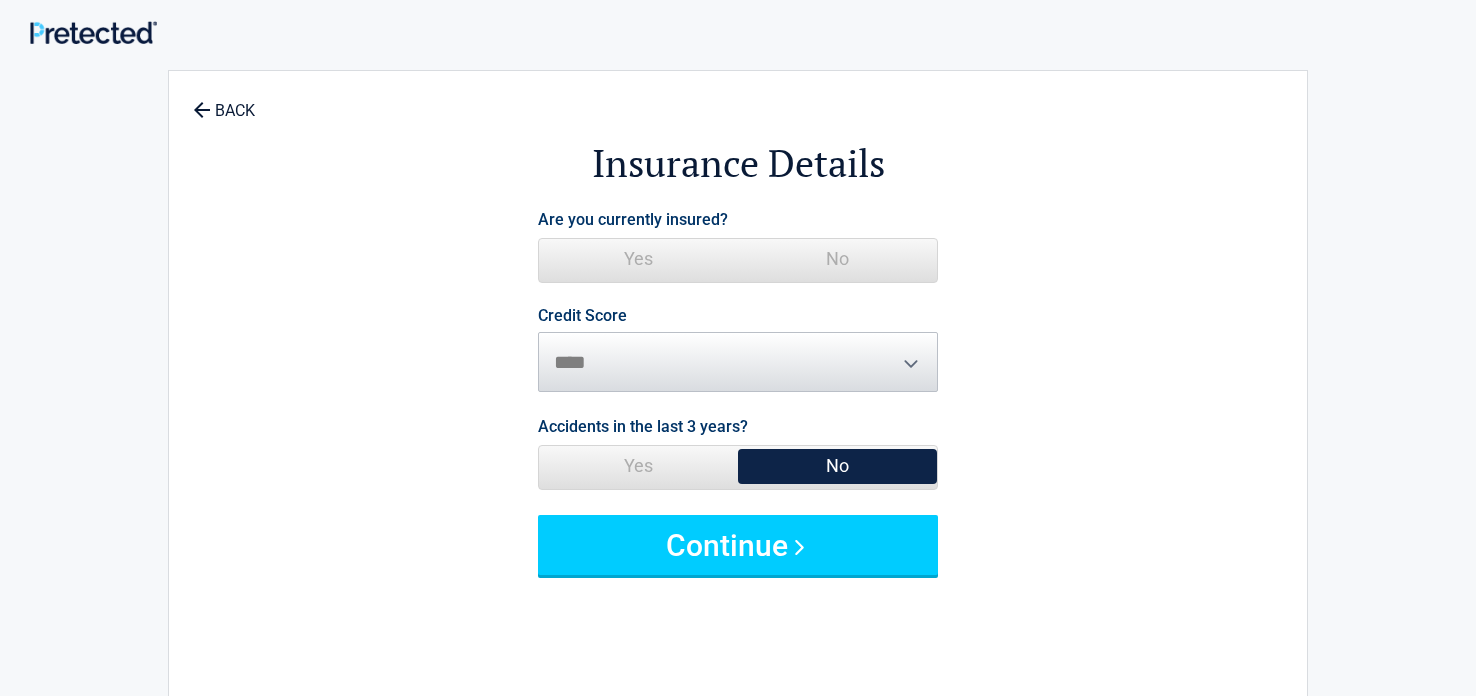 click on "No" at bounding box center [837, 259] 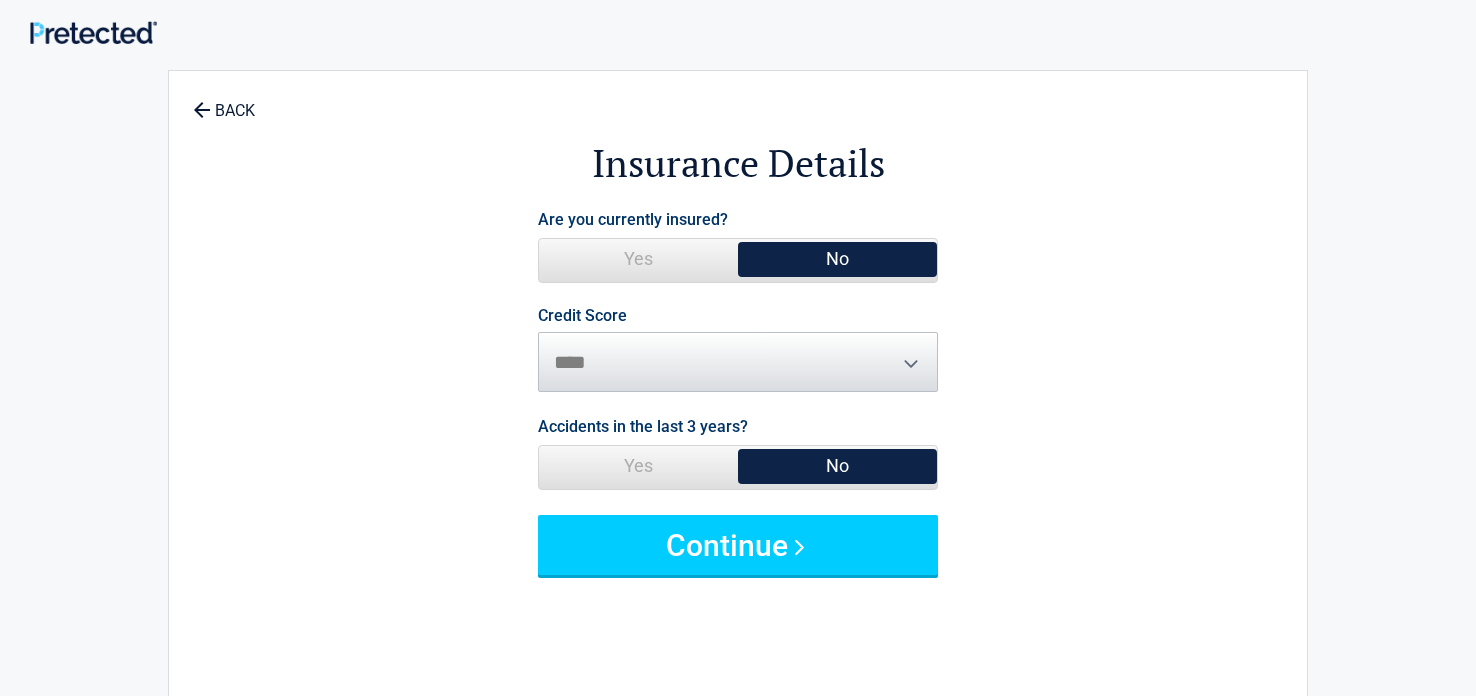 click on "Credit Score
*********
****
*******
****" at bounding box center [738, 350] 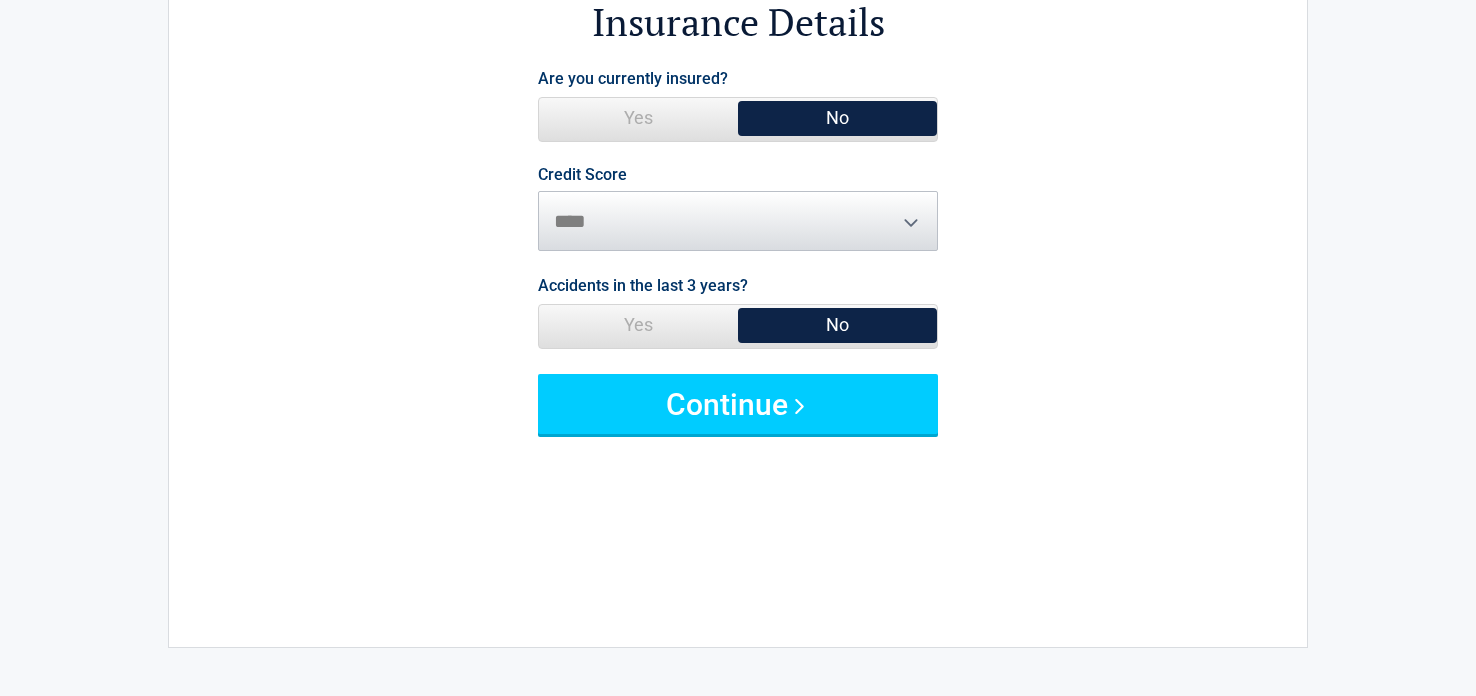 scroll, scrollTop: 142, scrollLeft: 0, axis: vertical 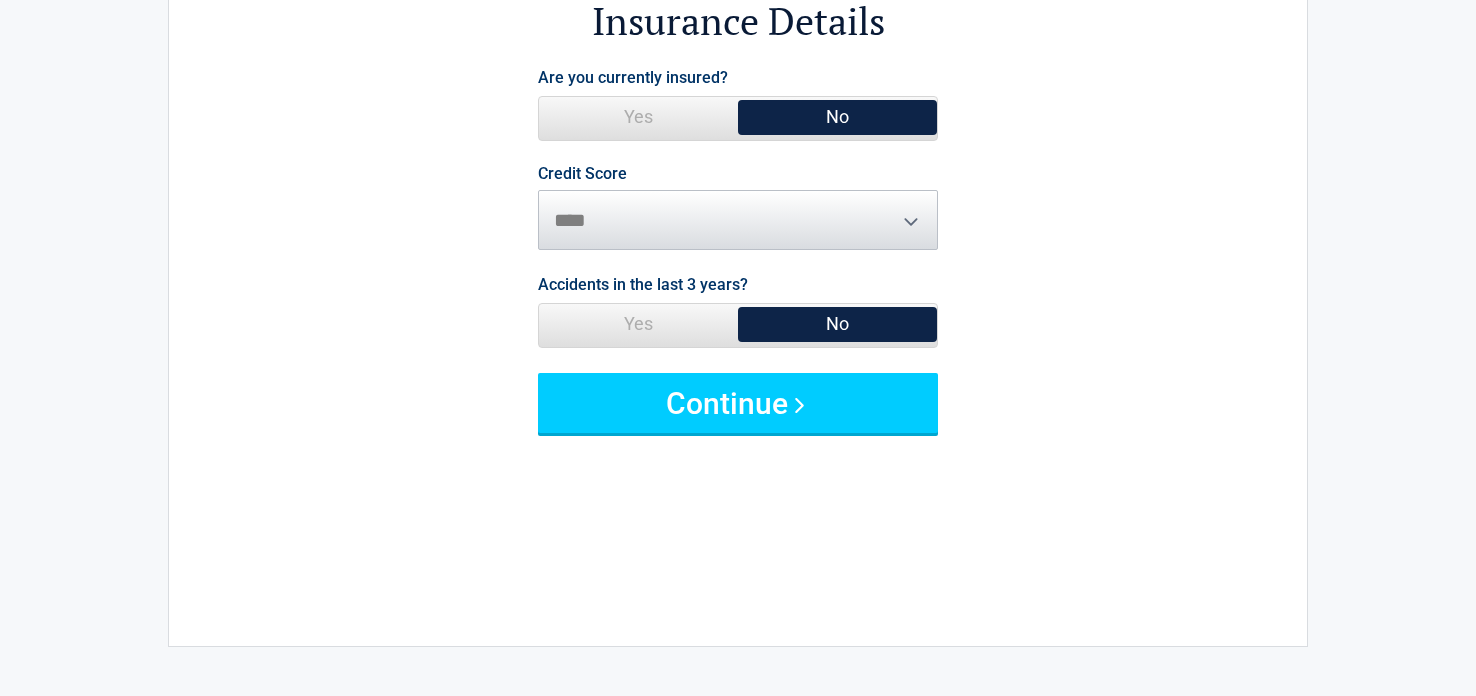 click on "Credit Score
*********
****
*******
****" at bounding box center (738, 208) 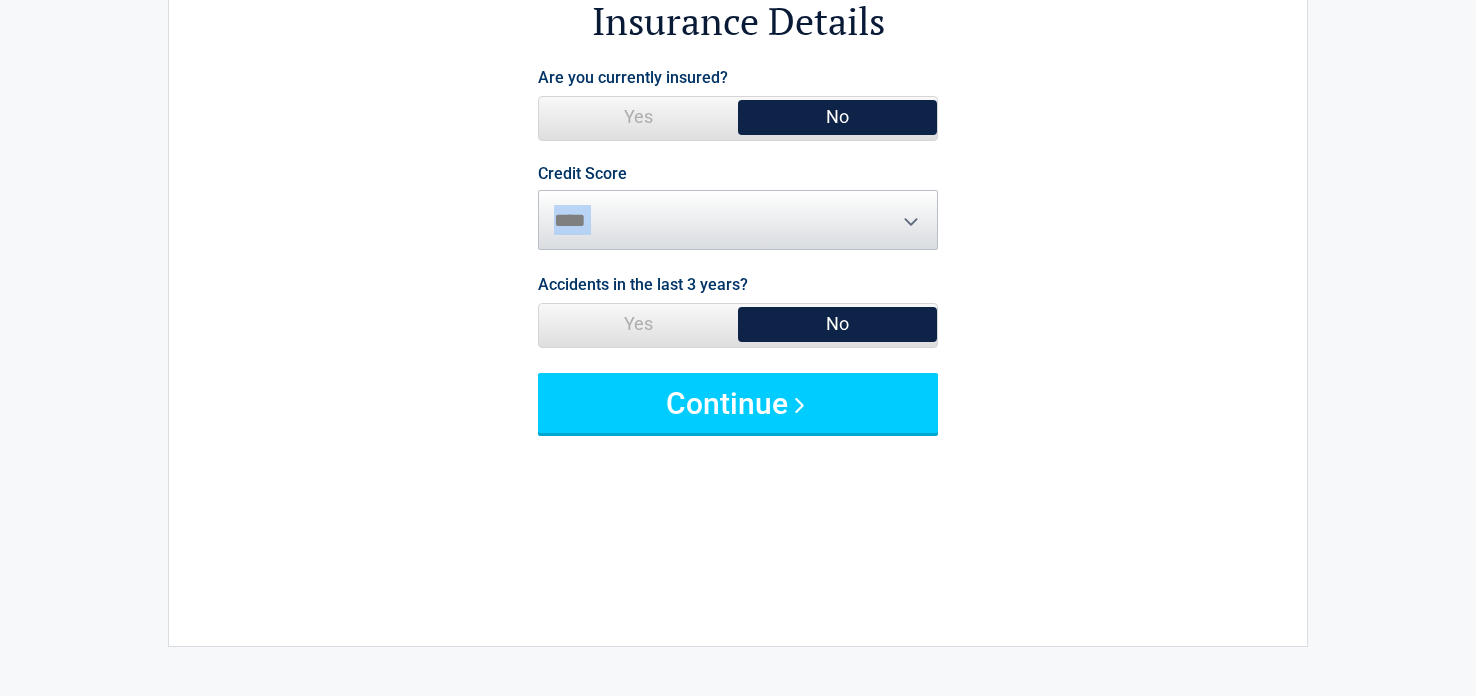 click on "Credit Score
*********
****
*******
****" at bounding box center (738, 208) 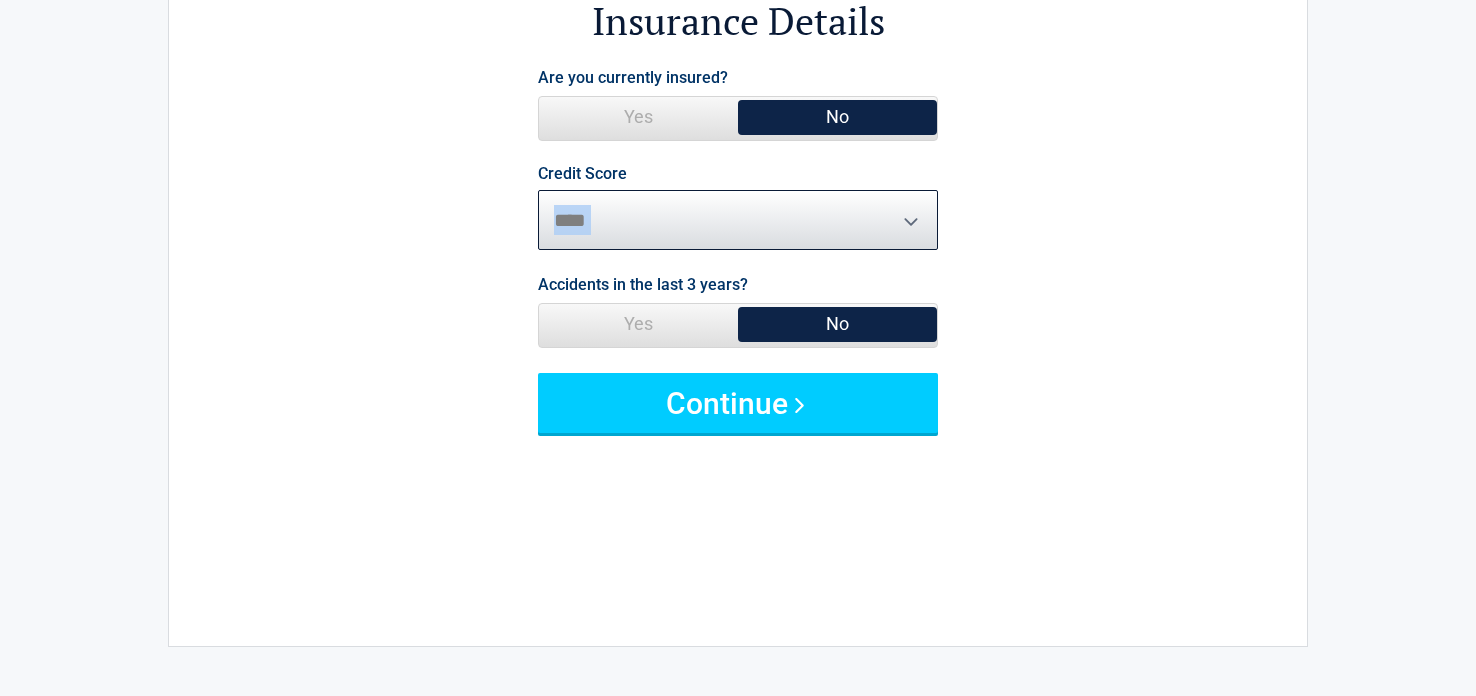 click on "*********
****
*******
****" at bounding box center [738, 220] 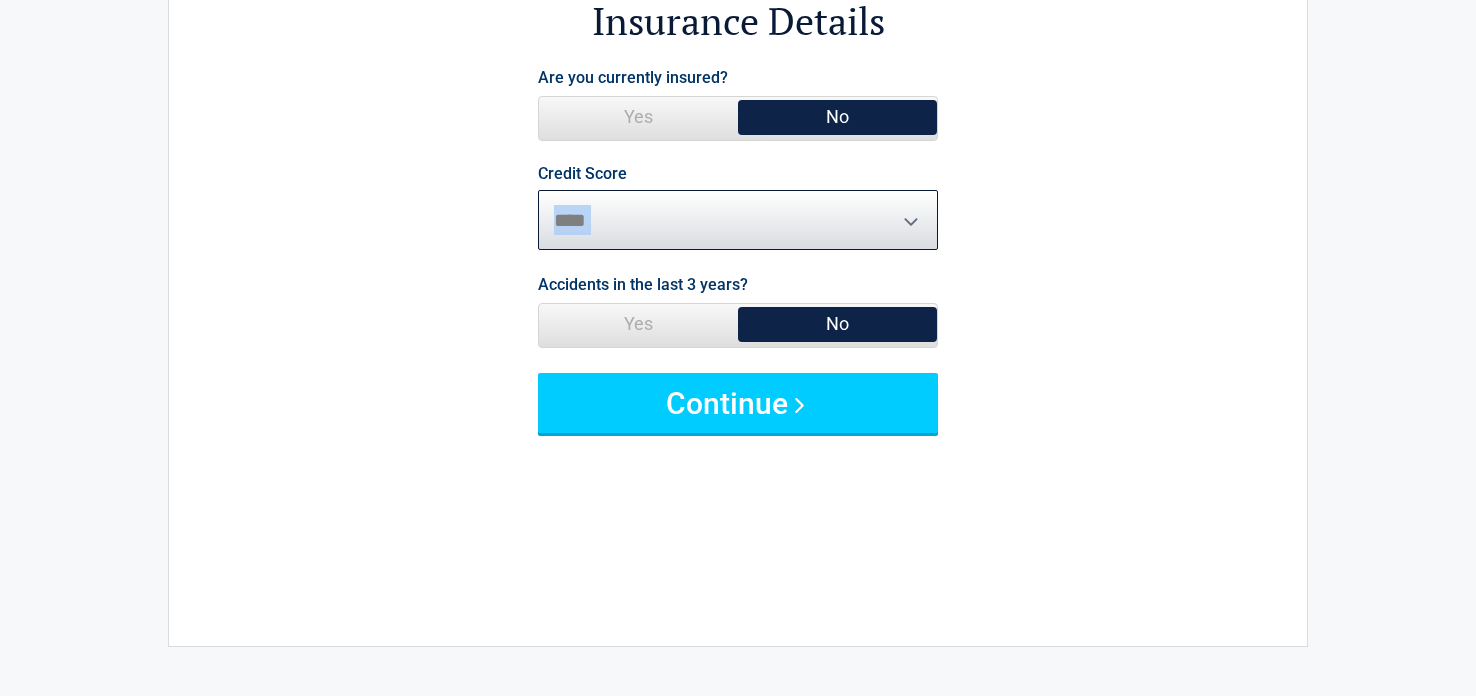 select on "*******" 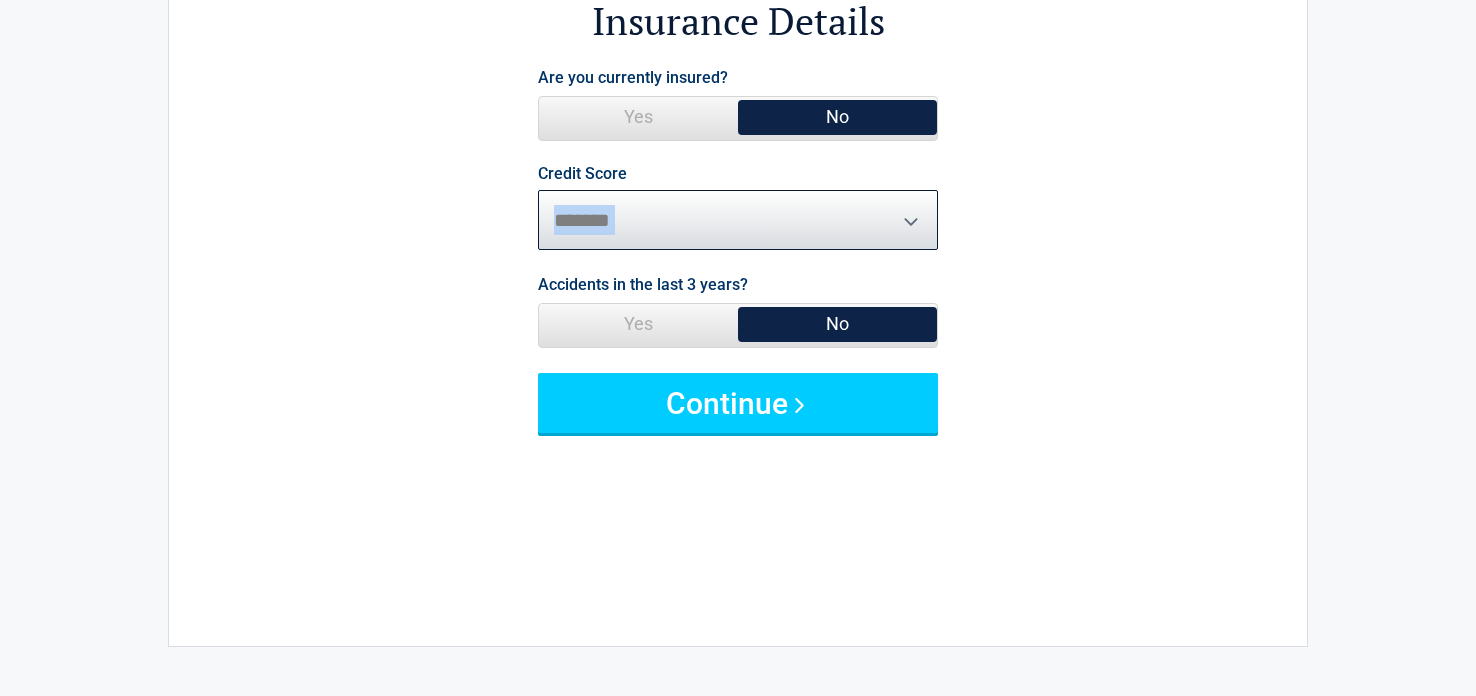 click on "*********
****
*******
****" at bounding box center (738, 220) 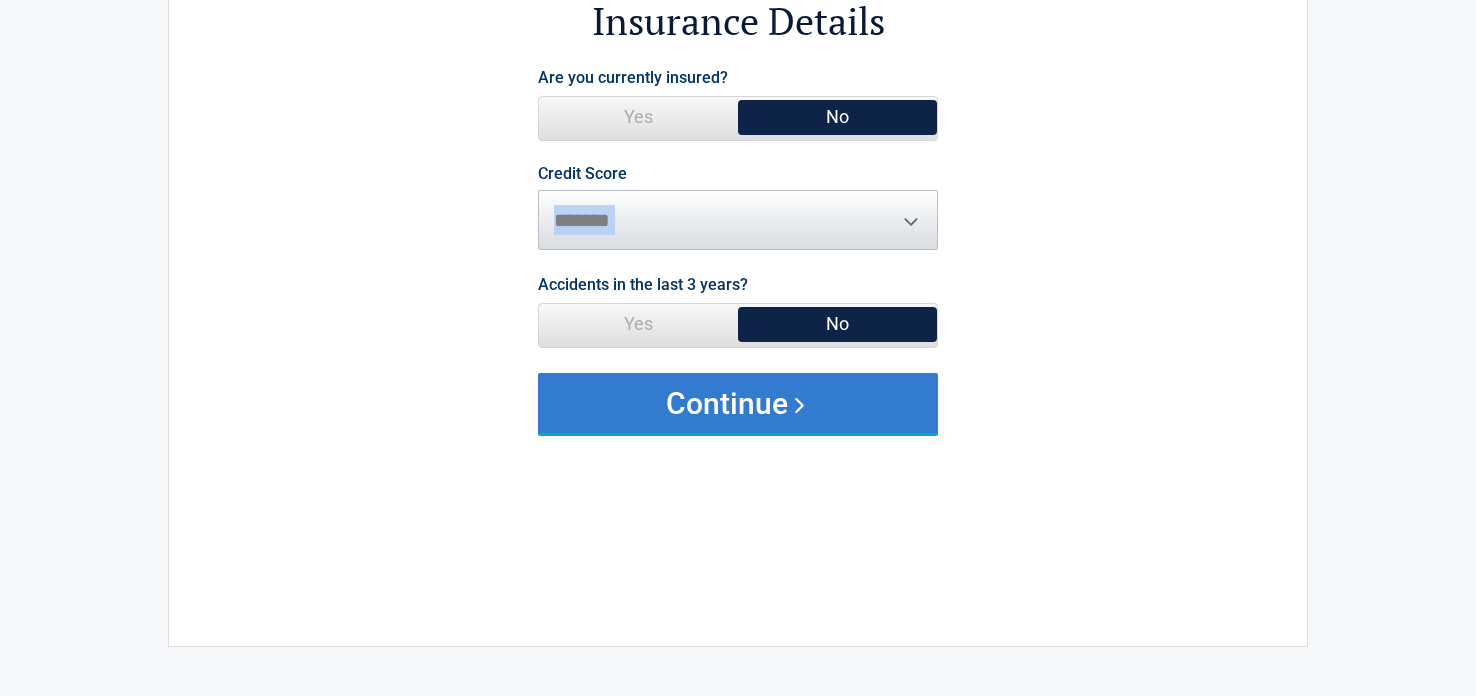 click on "Continue" at bounding box center [738, 403] 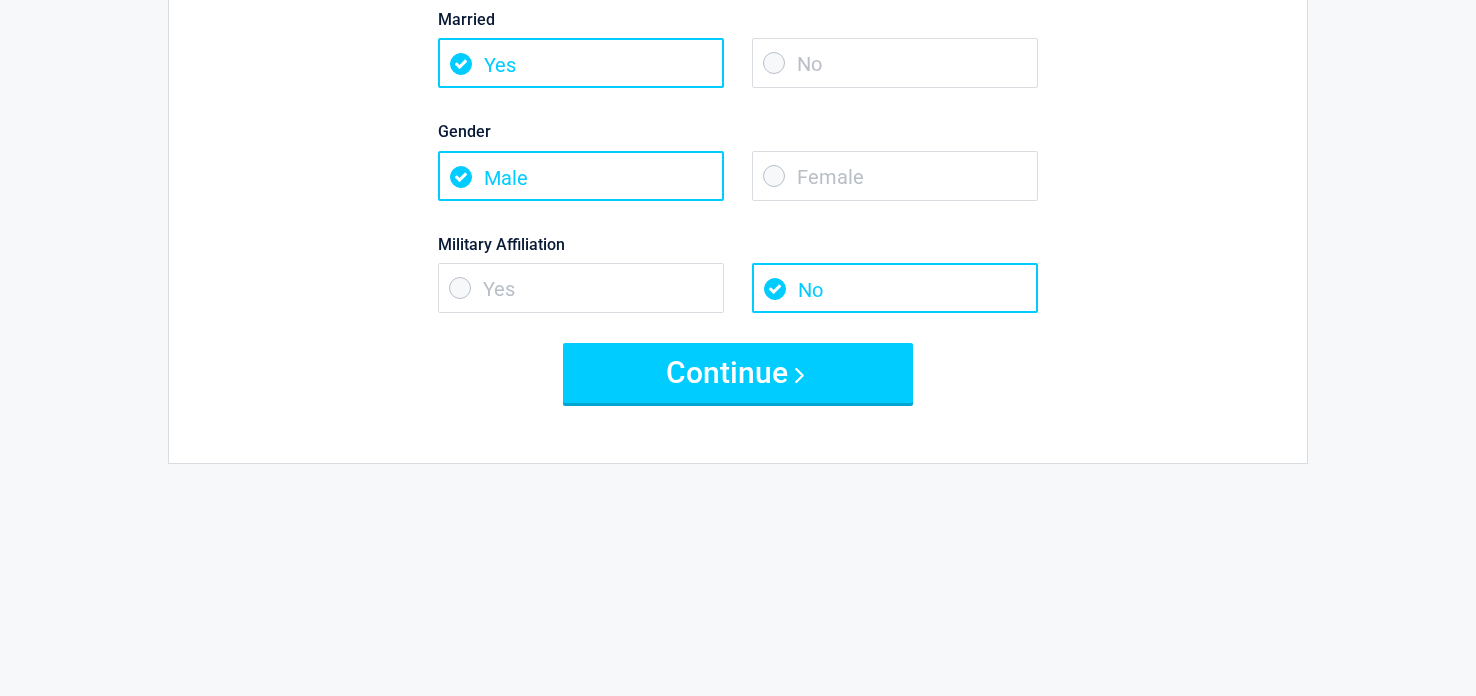 scroll, scrollTop: 349, scrollLeft: 0, axis: vertical 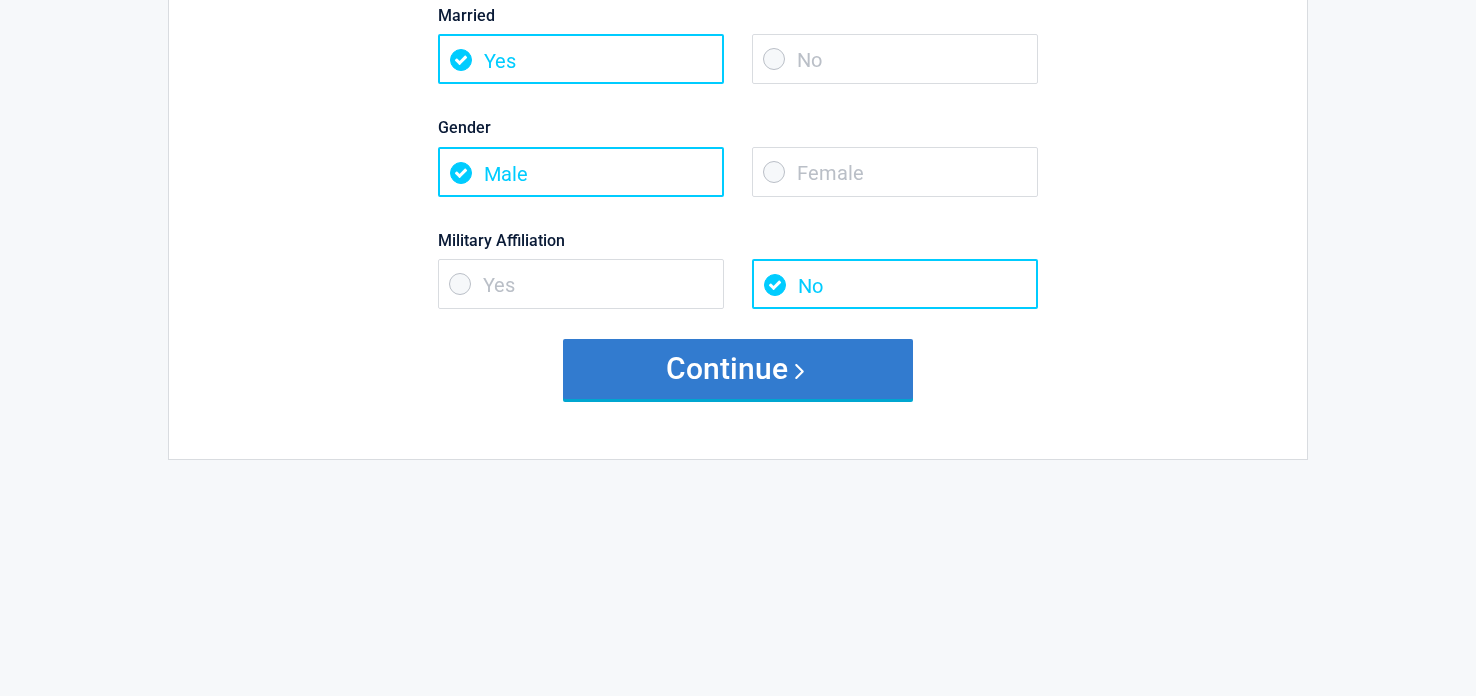 click on "Continue" at bounding box center (738, 369) 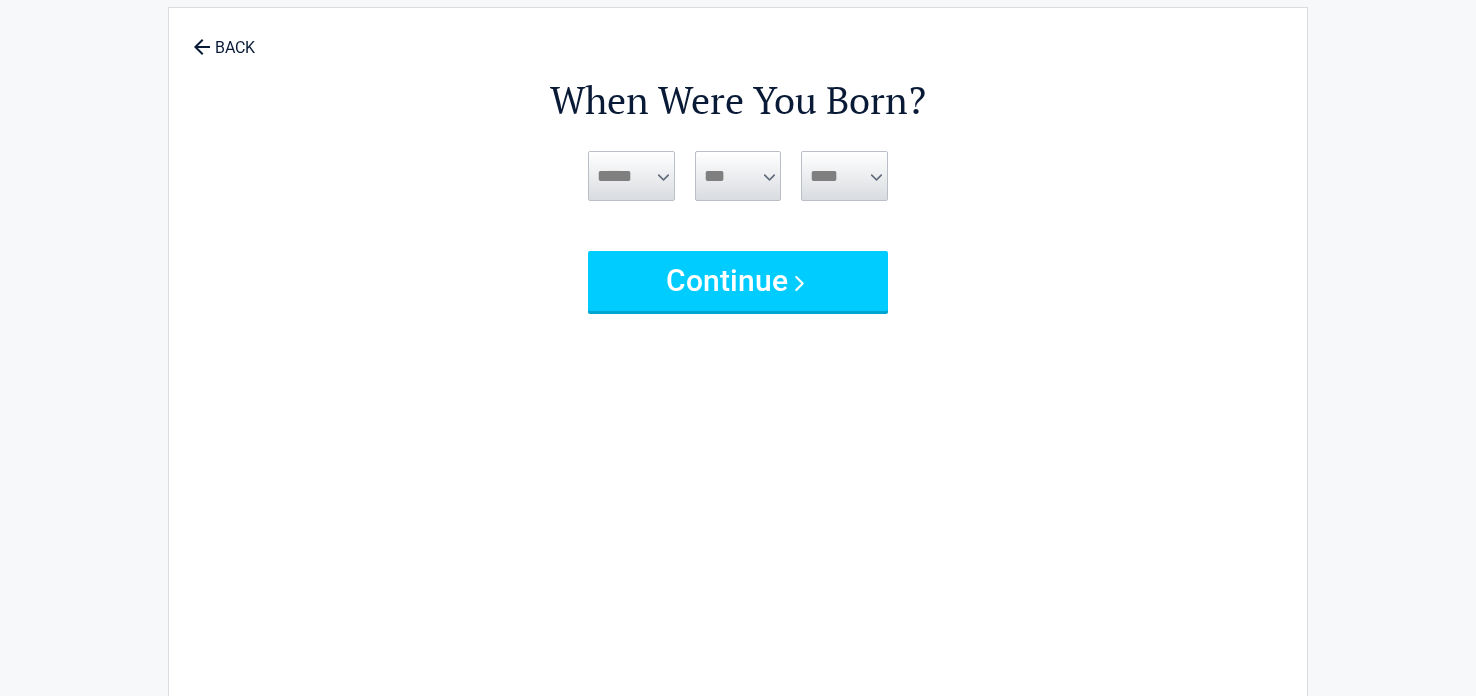 scroll, scrollTop: 0, scrollLeft: 0, axis: both 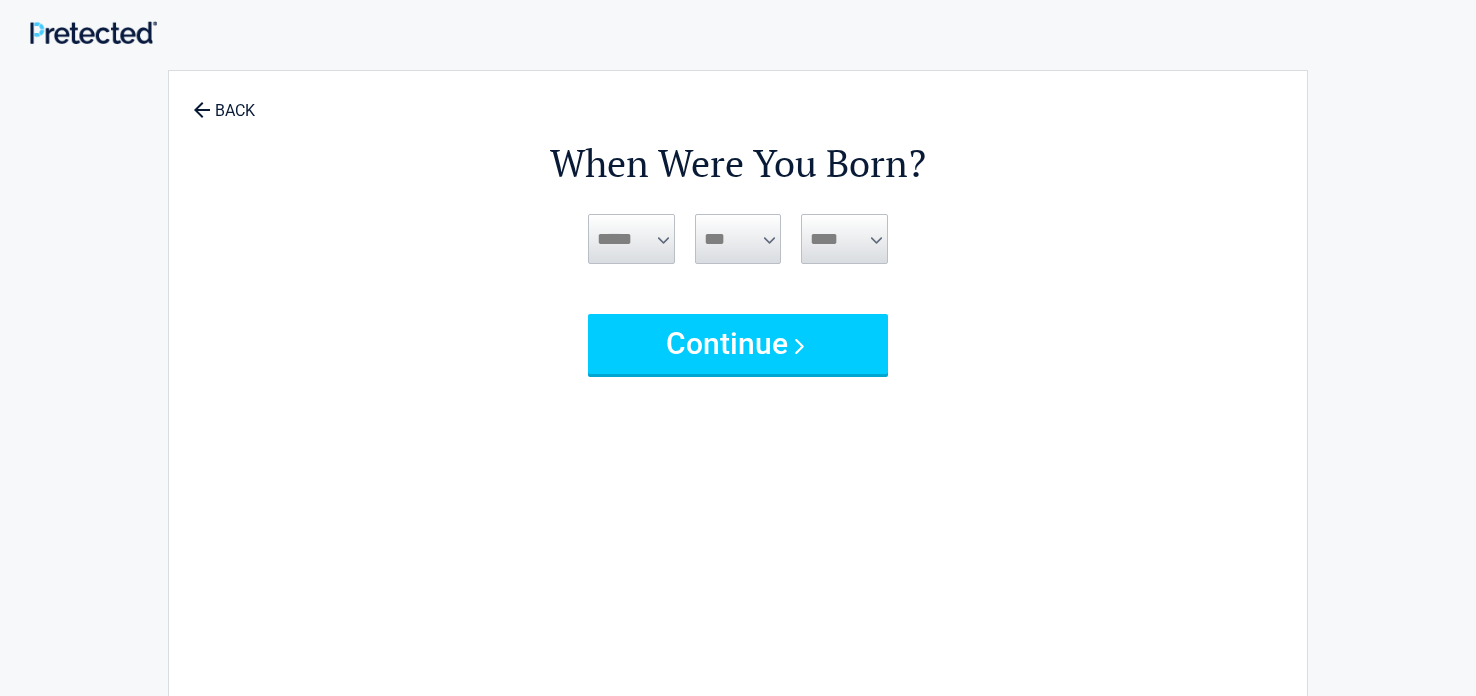 click on "*****
***
***
***
***
***
***
***
***
***
***
***
***" at bounding box center (631, 239) 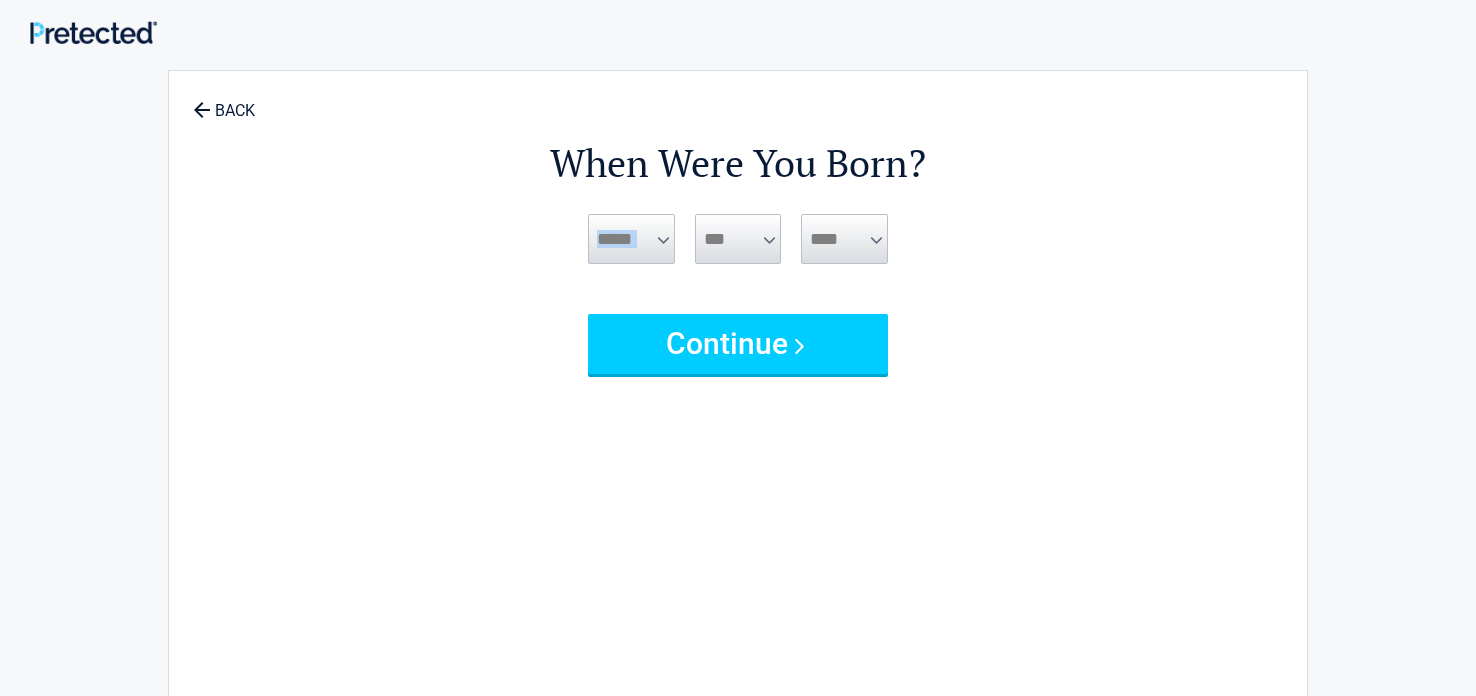 click on "*****
***
***
***
***
***
***
***
***
***
***
***
***" at bounding box center (631, 239) 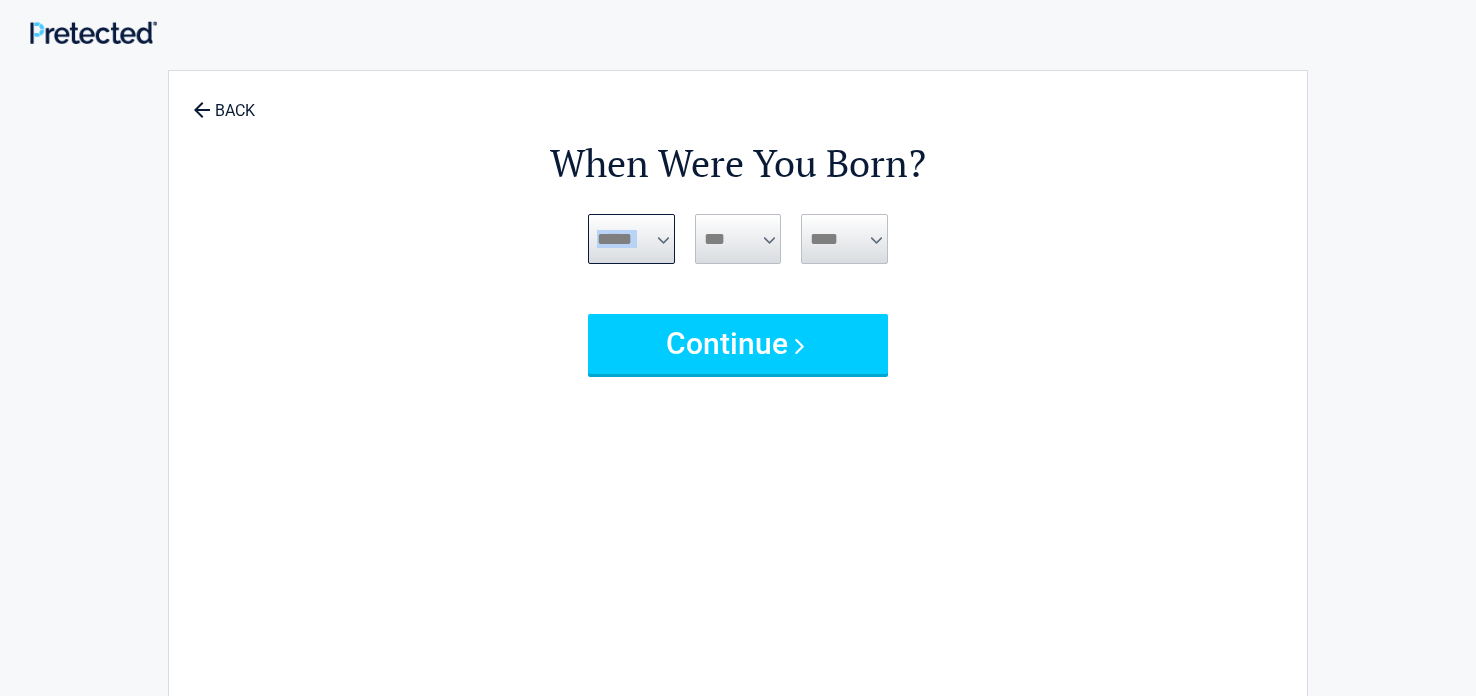click on "*****
***
***
***
***
***
***
***
***
***
***
***
***" at bounding box center (631, 239) 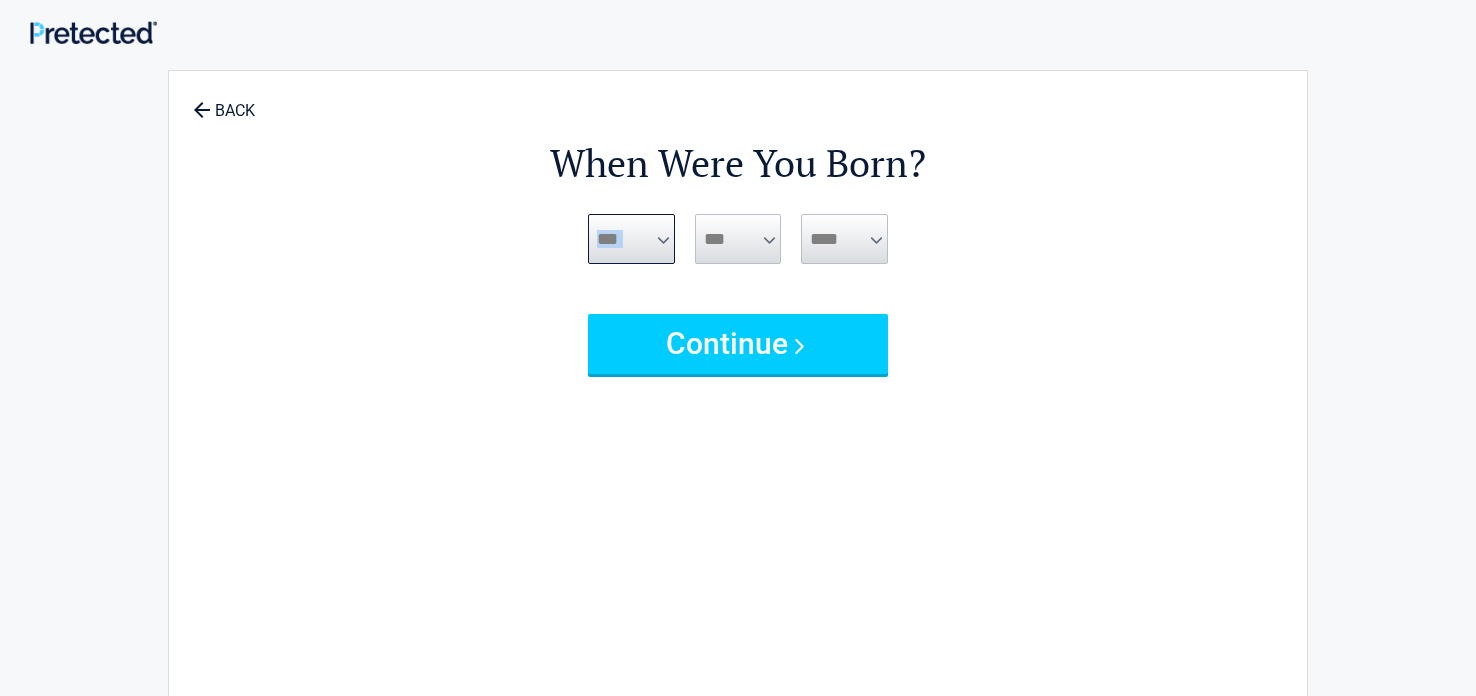click on "*****
***
***
***
***
***
***
***
***
***
***
***
***" at bounding box center (631, 239) 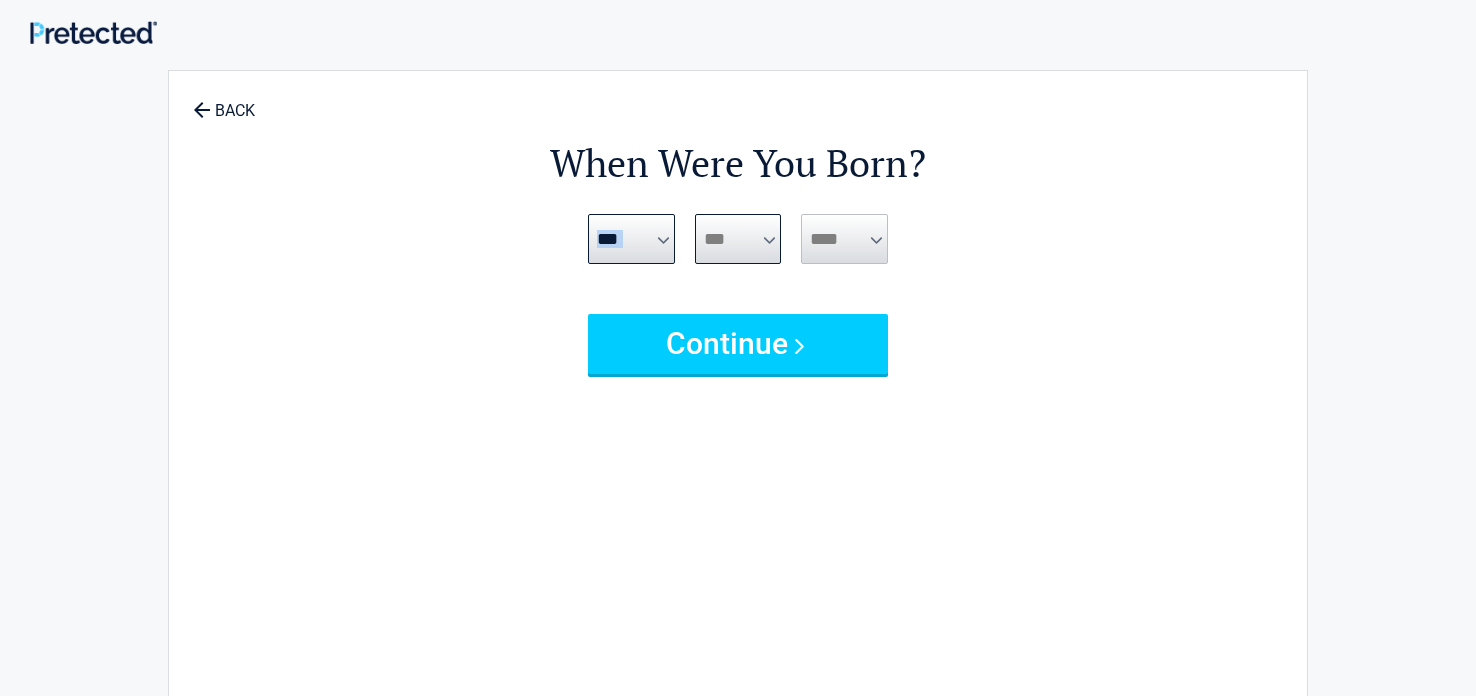 click on "*** * * * * * * * * * ** ** ** ** ** ** ** ** ** ** ** ** ** ** ** ** ** ** ** ** ** **" at bounding box center [738, 239] 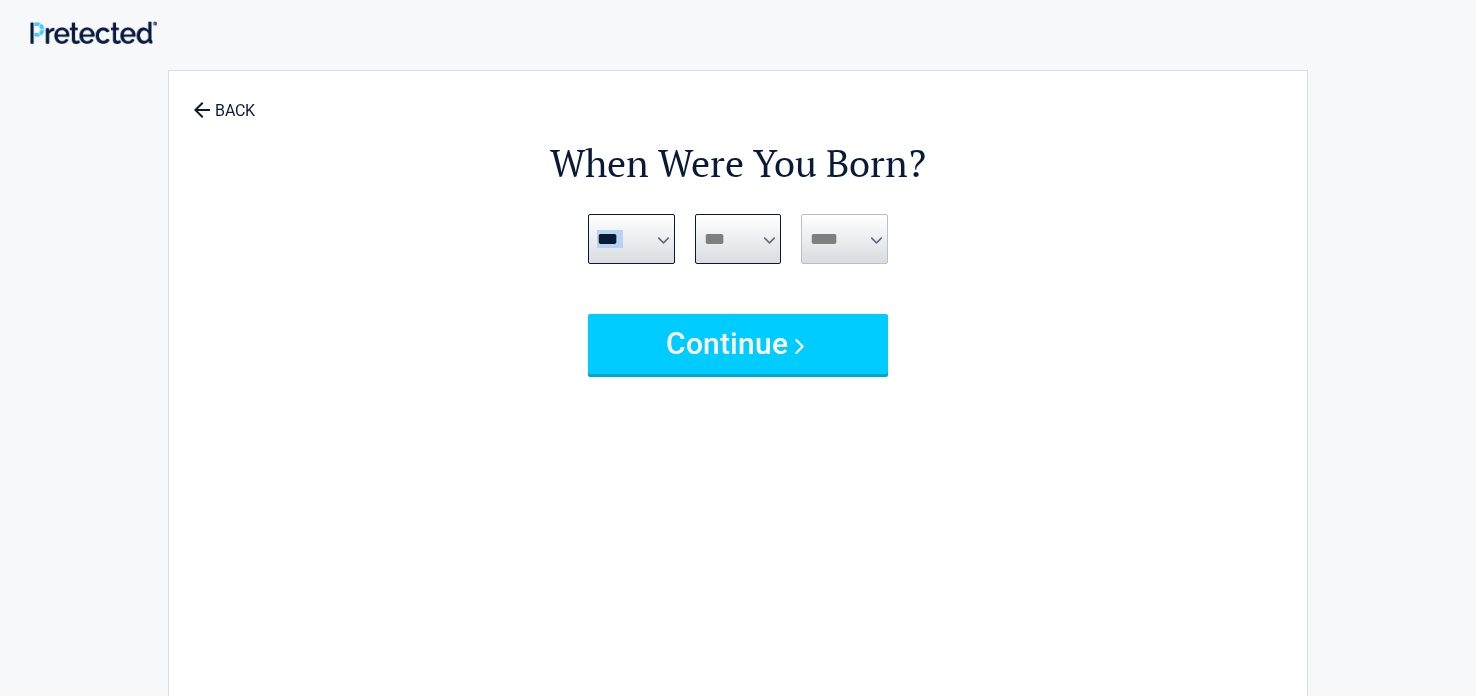 select on "**" 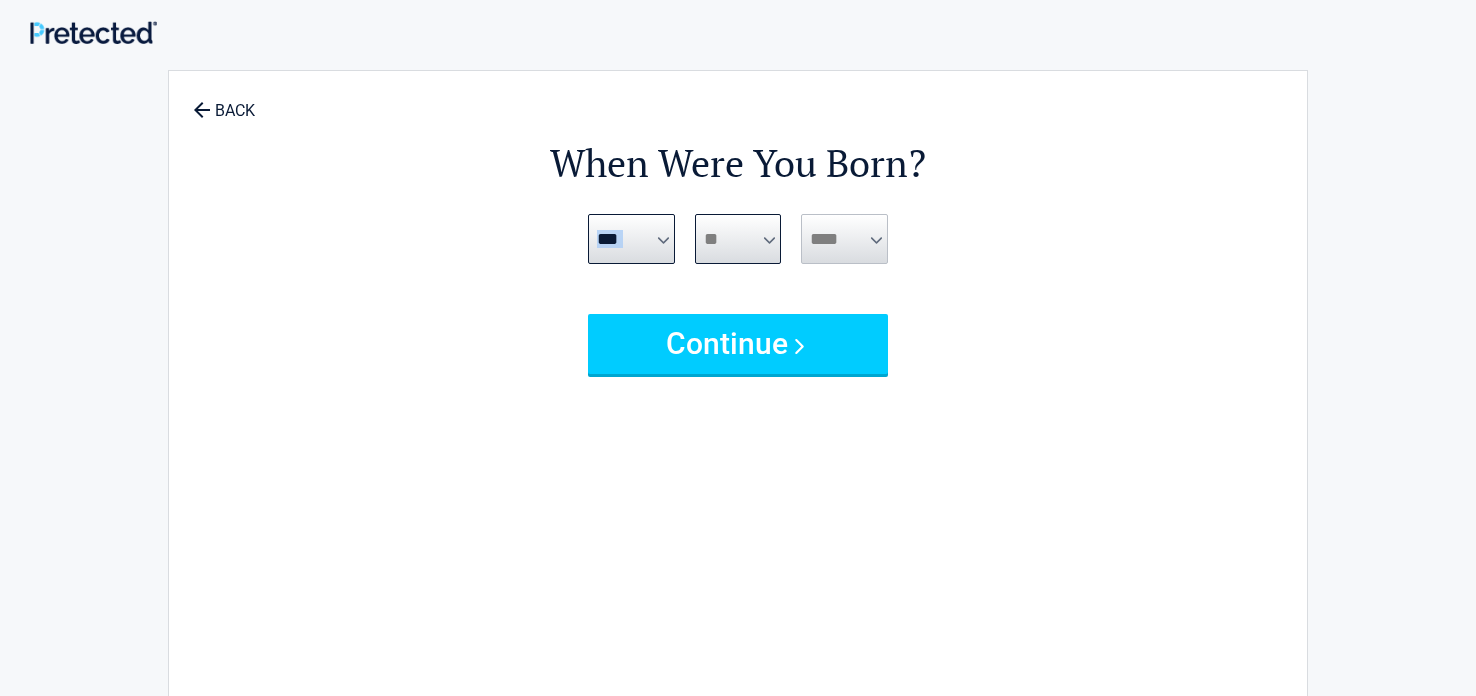 click on "*** * * * * * * * * * ** ** ** ** ** ** ** ** ** ** ** ** ** ** ** ** ** ** ** ** ** **" at bounding box center [738, 239] 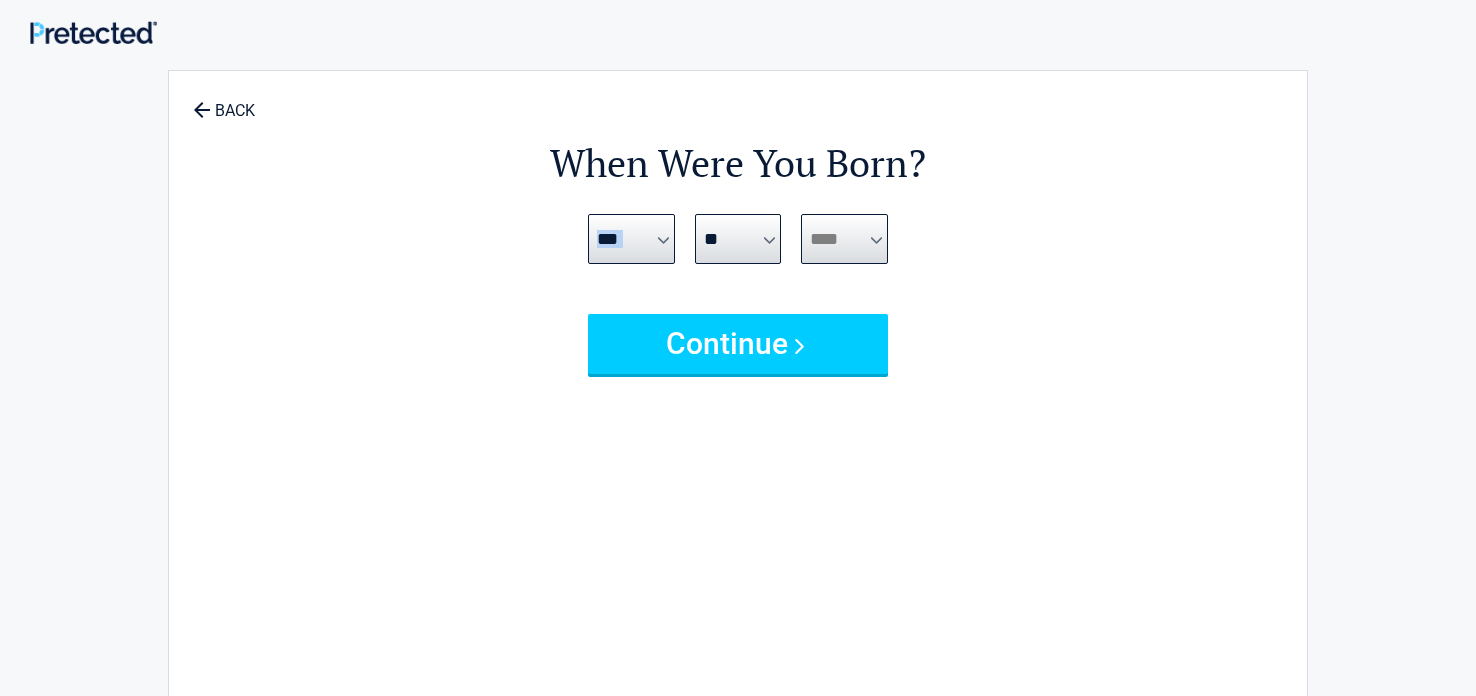 click on "****
****
****
****
****
****
****
****
****
****
****
****
****
****
****
****
****
****
****
****
****
****
****
****
****
****
****
****
****
****
****
****
****
****
****
****
****
****
****
****
****
****
****
****
****
****
****
****
****
****
****
****
****
****
****
****
****
****
****
****
****
****
****
****" at bounding box center (844, 239) 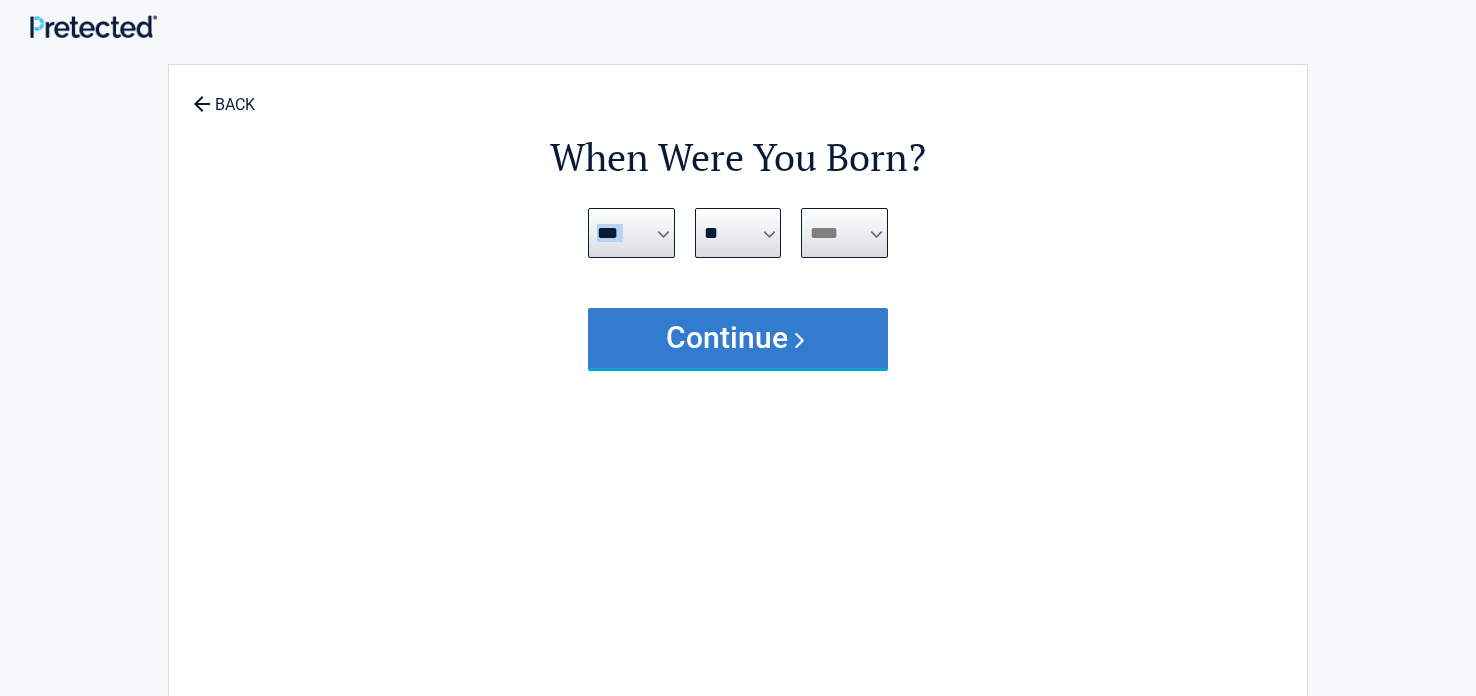 scroll, scrollTop: 0, scrollLeft: 0, axis: both 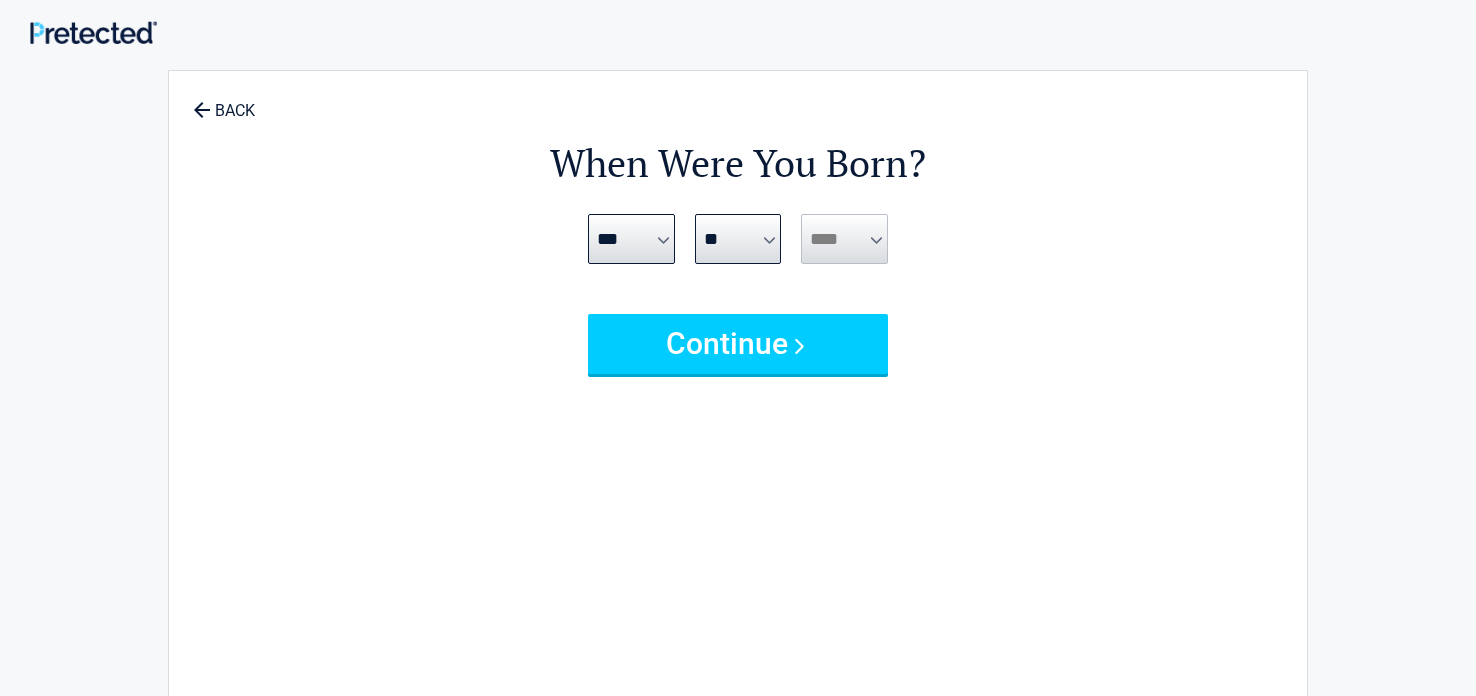 click on "****
****
****
****
****
****
****
****
****
****
****
****
****
****
****
****
****
****
****
****
****
****
****
****
****
****
****
****
****
****
****
****
****
****
****
****
****
****
****
****
****
****
****
****
****
****
****
****
****
****
****
****
****
****
****
****
****
****
****
****
****
****
**** ****" at bounding box center [844, 239] 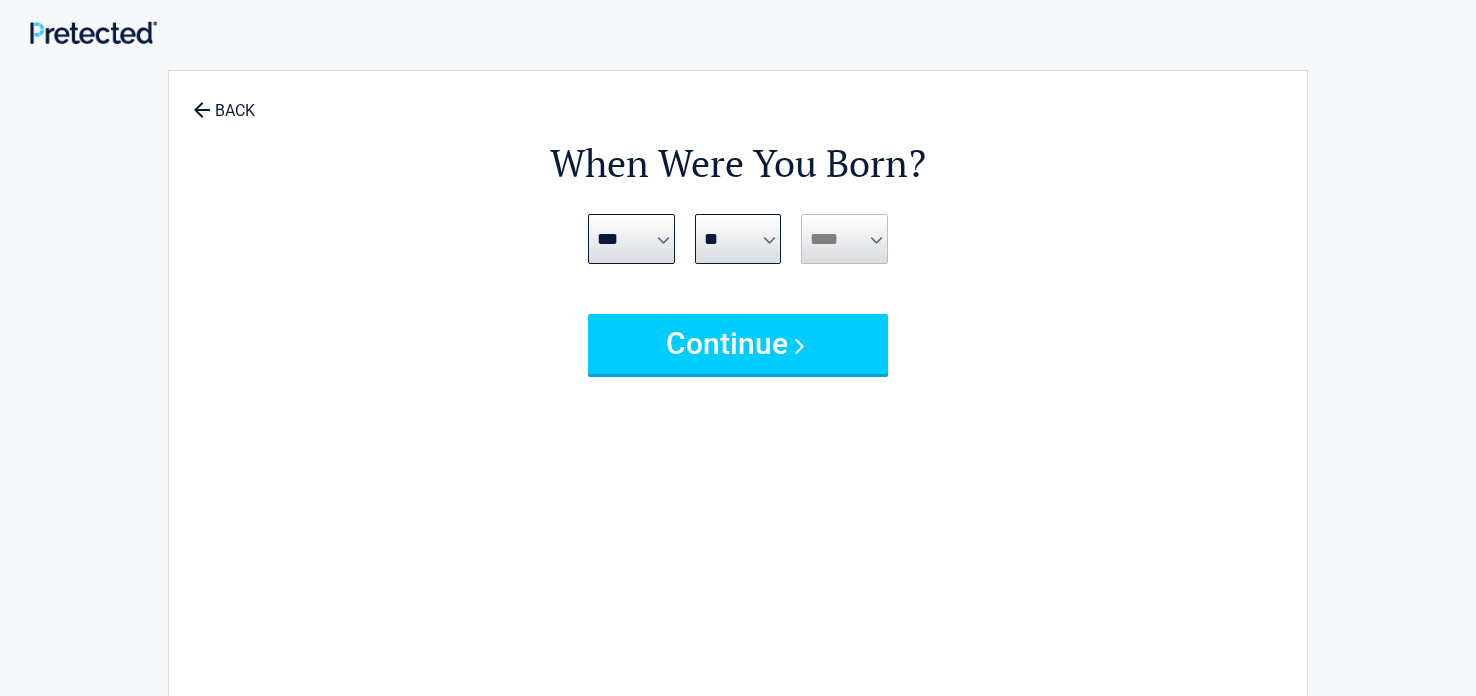 click on "****
****
****
****
****
****
****
****
****
****
****
****
****
****
****
****
****
****
****
****
****
****
****
****
****
****
****
****
****
****
****
****
****
****
****
****
****
****
****
****
****
****
****
****
****
****
****
****
****
****
****
****
****
****
****
****
****
****
****
****
****
****
**** ****" at bounding box center [844, 239] 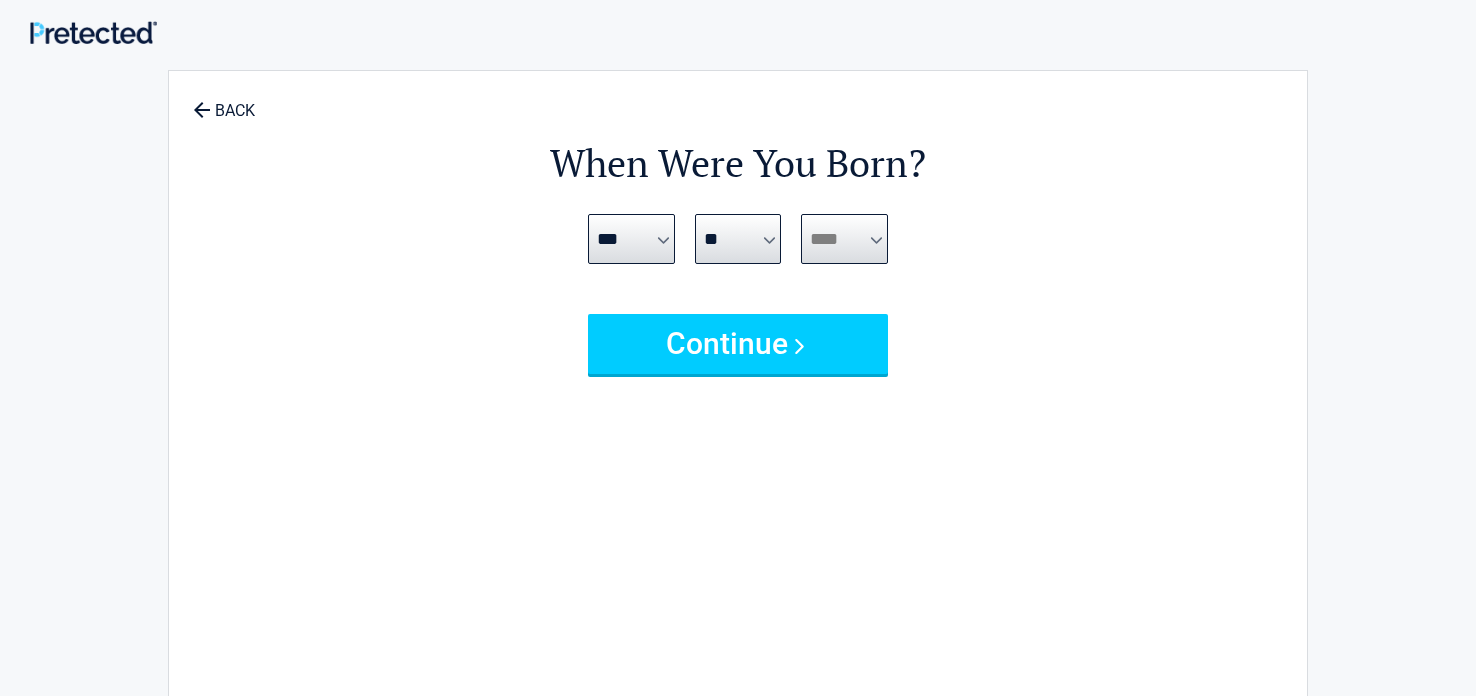click on "****
****
****
****
****
****
****
****
****
****
****
****
****
****
****
****
****
****
****
****
****
****
****
****
****
****
****
****
****
****
****
****
****
****
****
****
****
****
****
****
****
****
****
****
****
****
****
****
****
****
****
****
****
****
****
****
****
****
****
****
****
****
****
****" at bounding box center (844, 239) 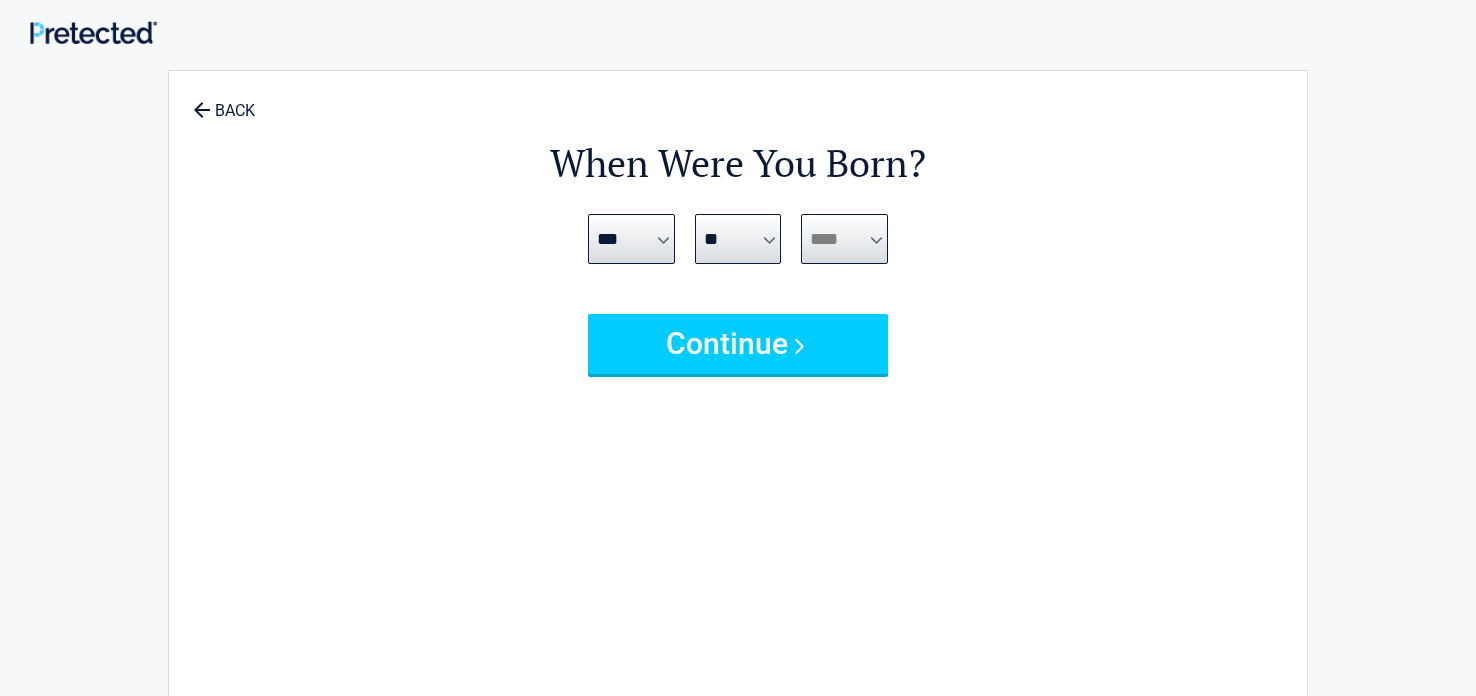 select on "****" 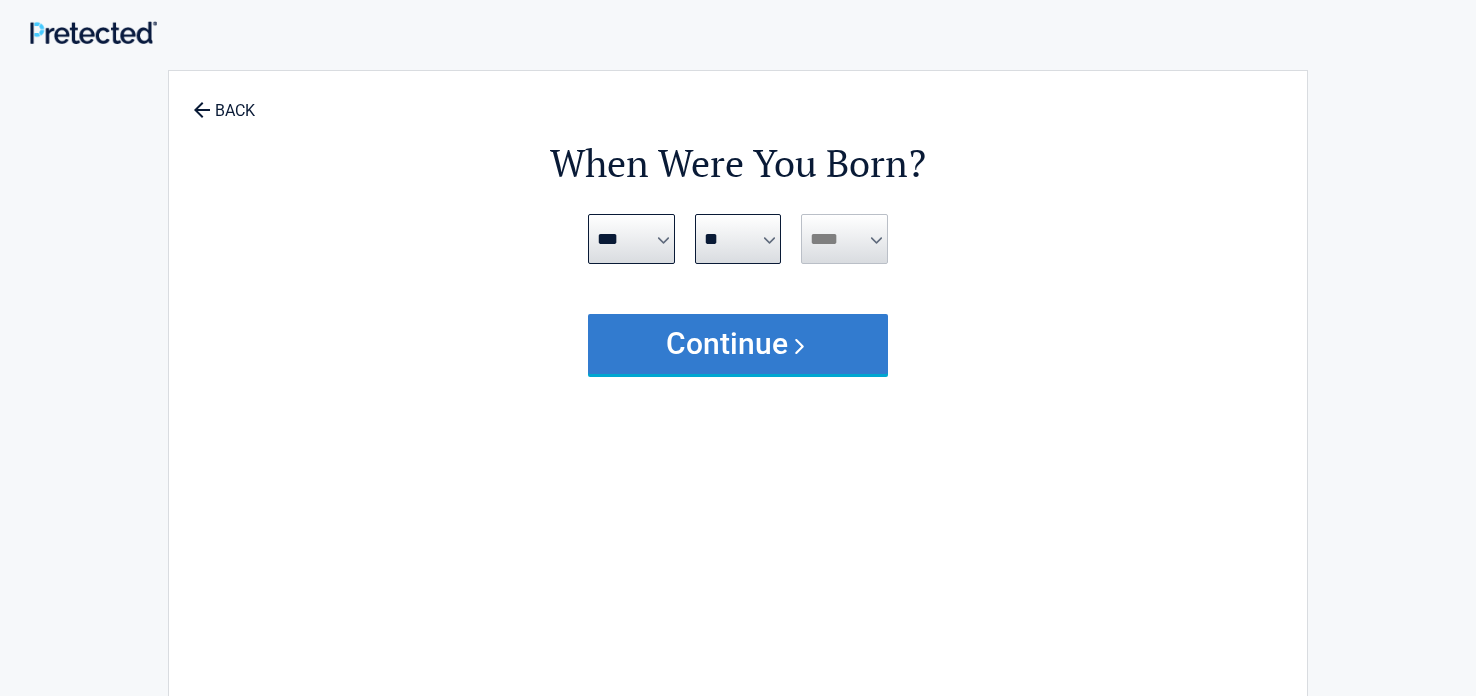 click on "Continue" at bounding box center (738, 344) 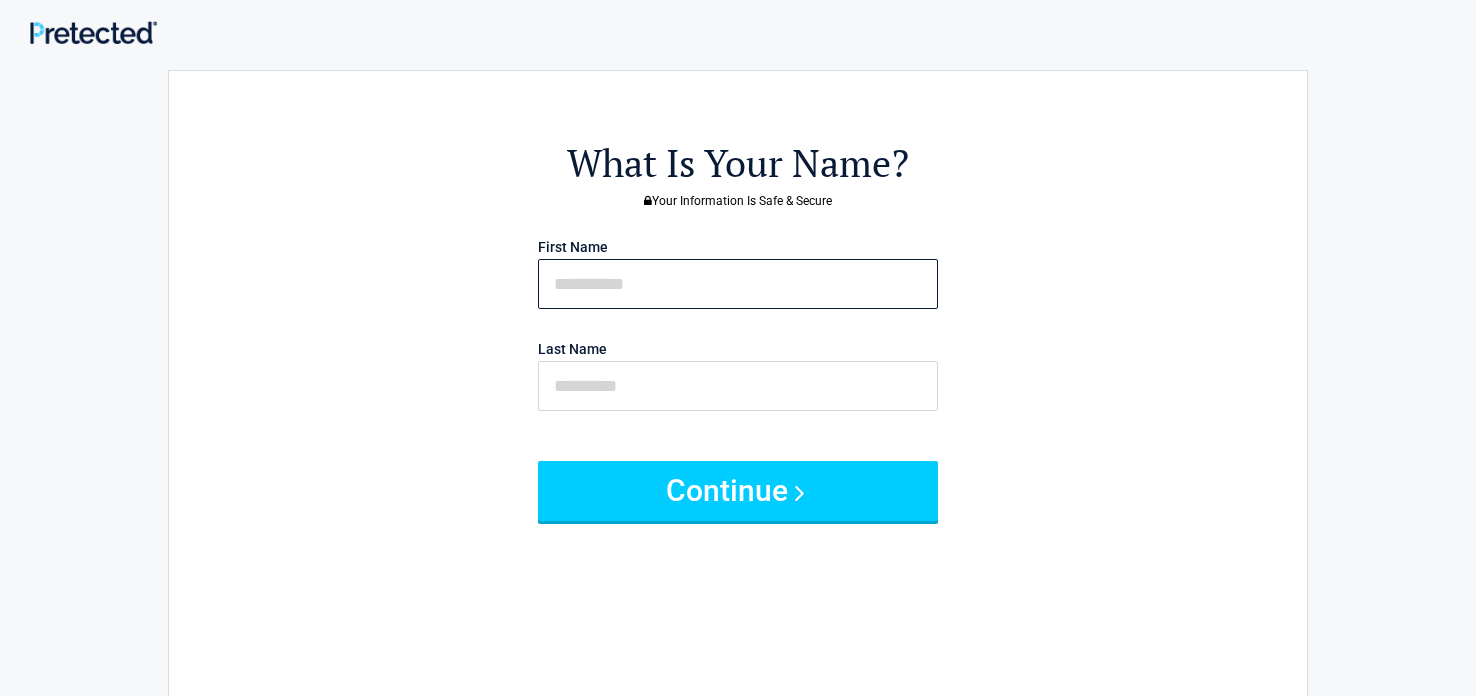 click at bounding box center (738, 284) 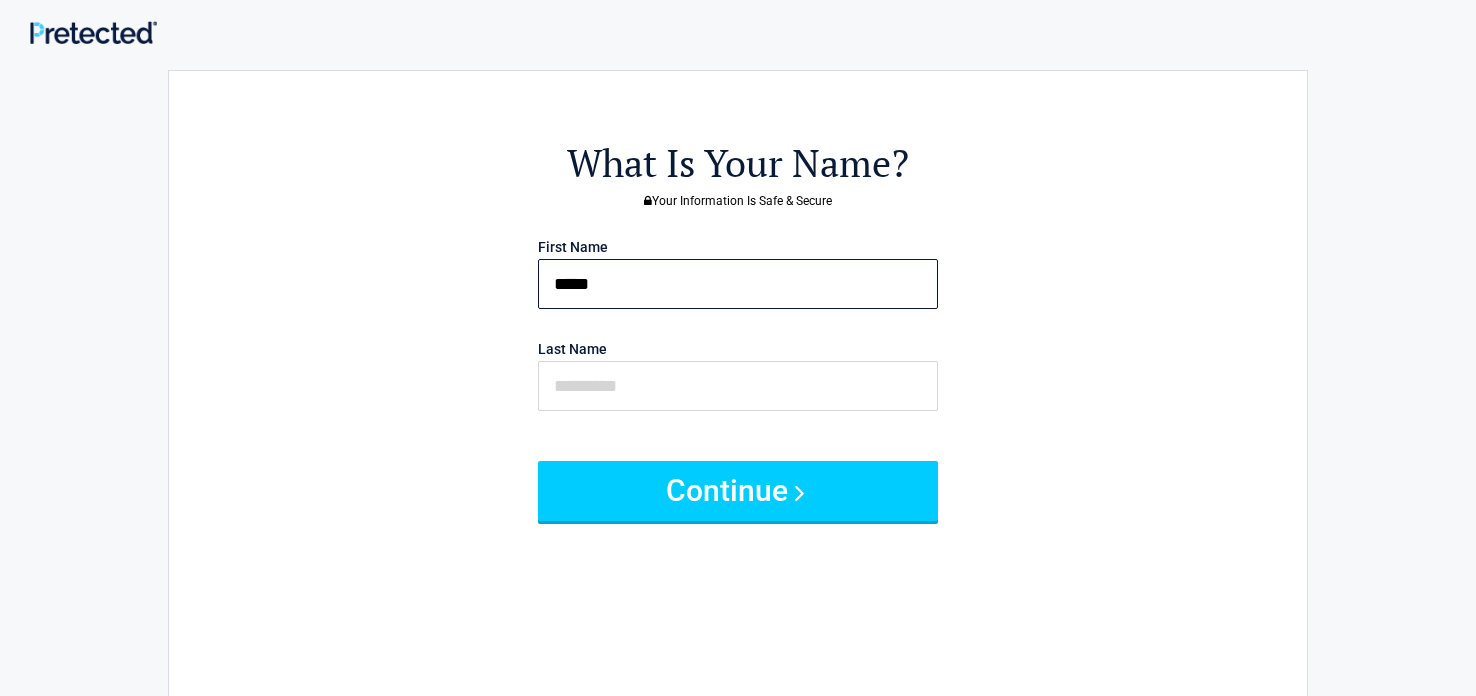 type on "*****" 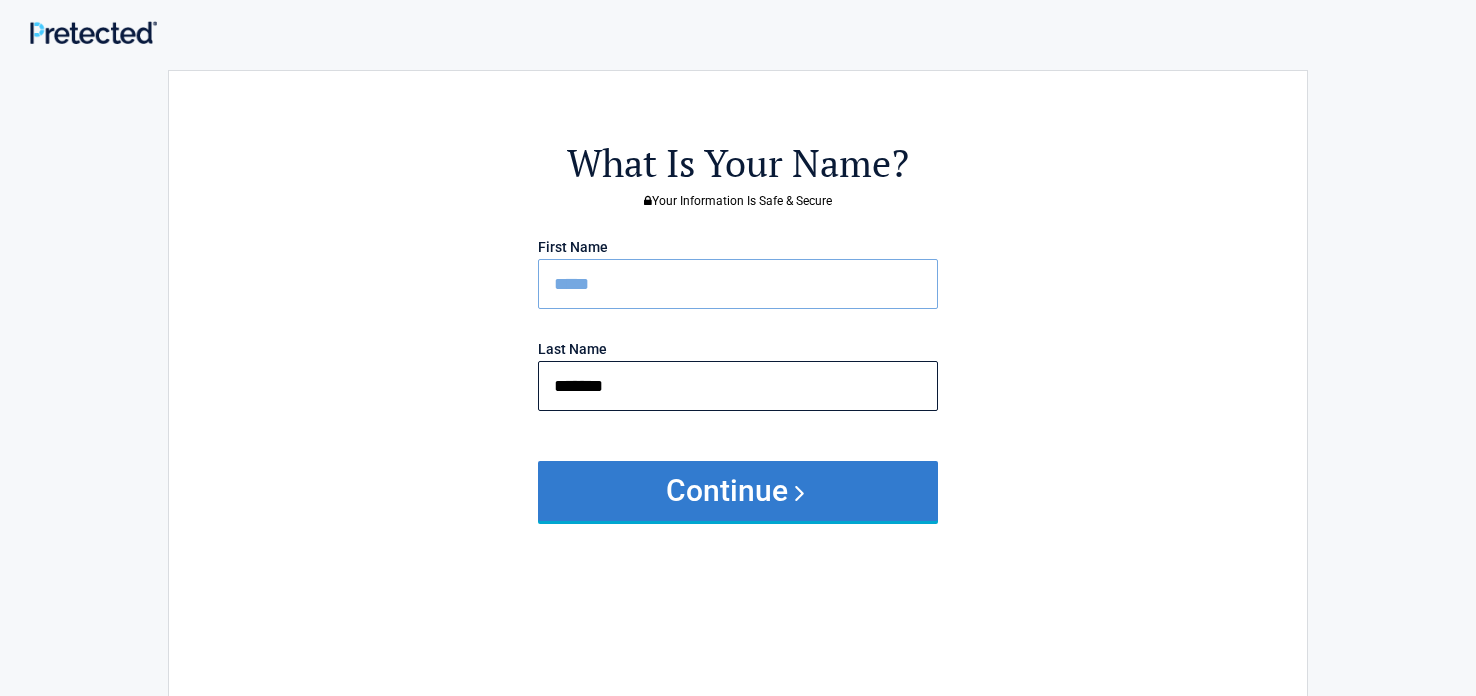 type on "*******" 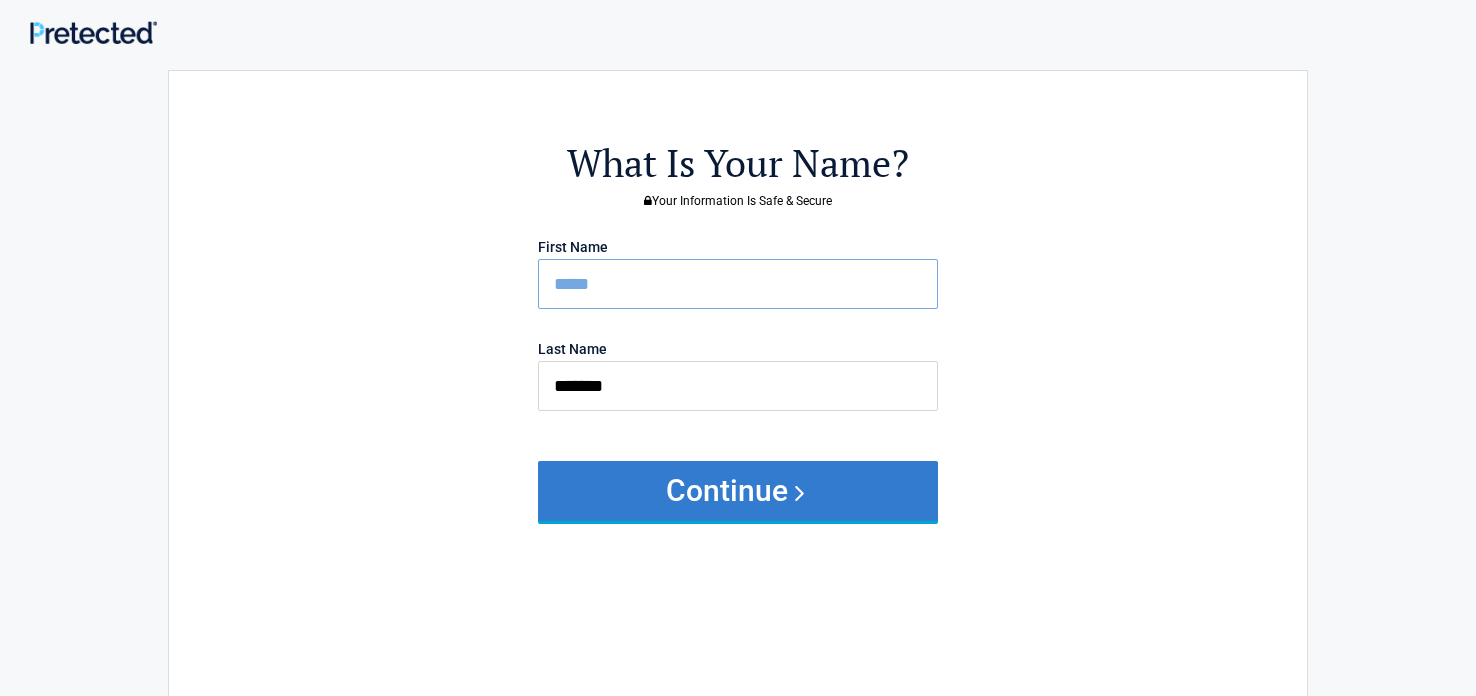 click on "Continue" at bounding box center [738, 491] 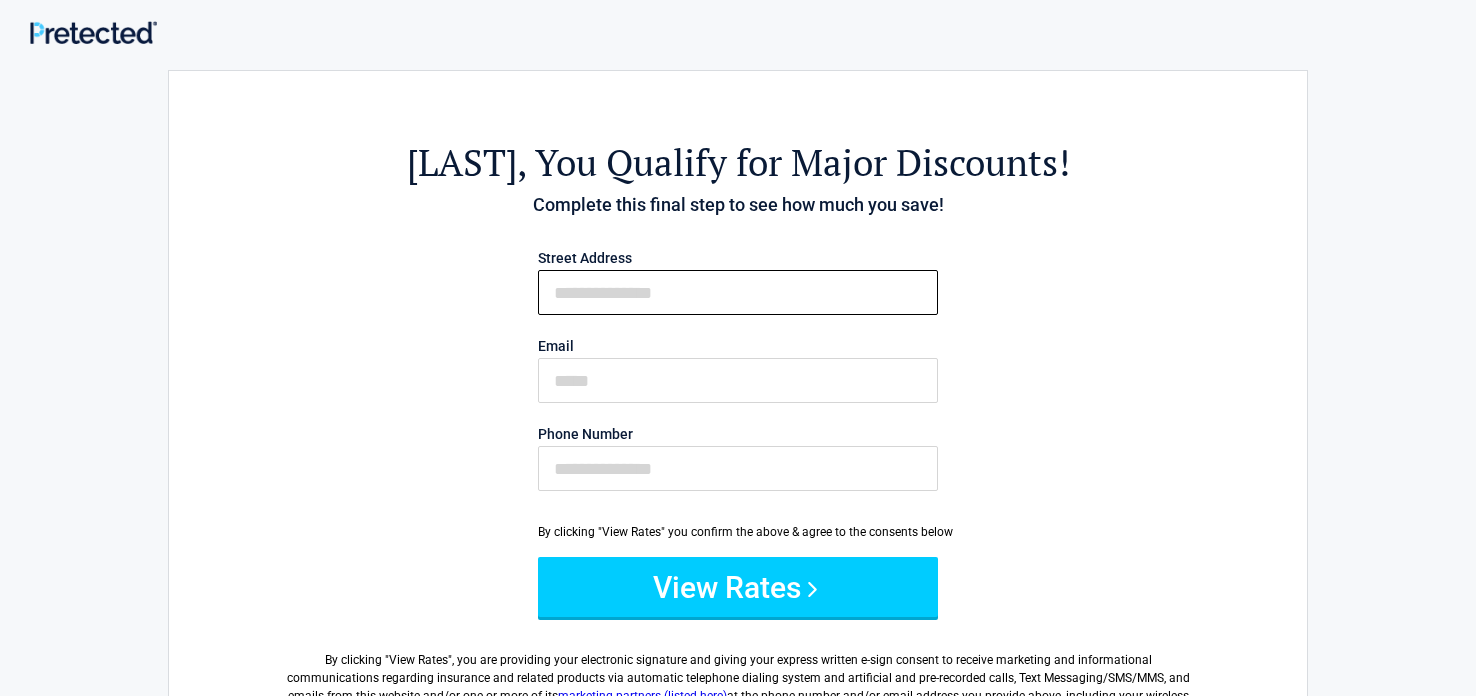 click on "First Name" at bounding box center (738, 292) 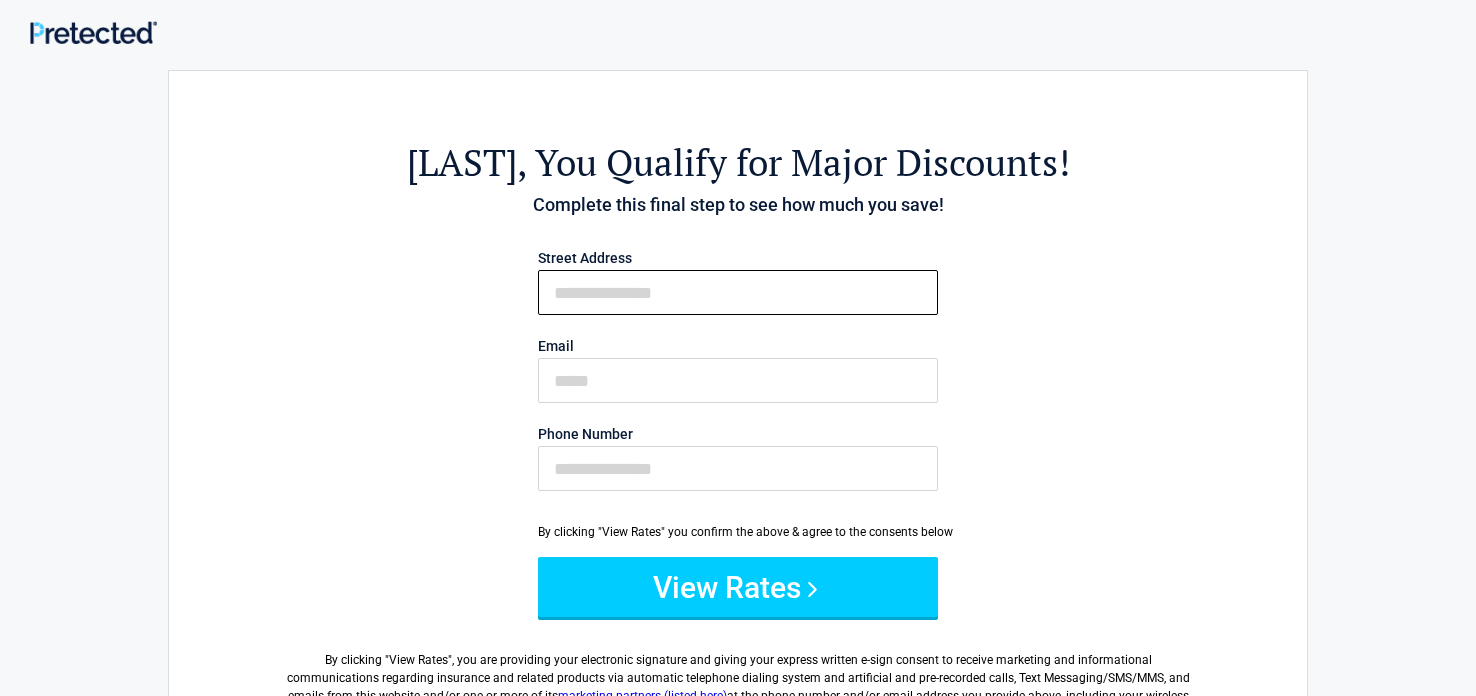 type on "**********" 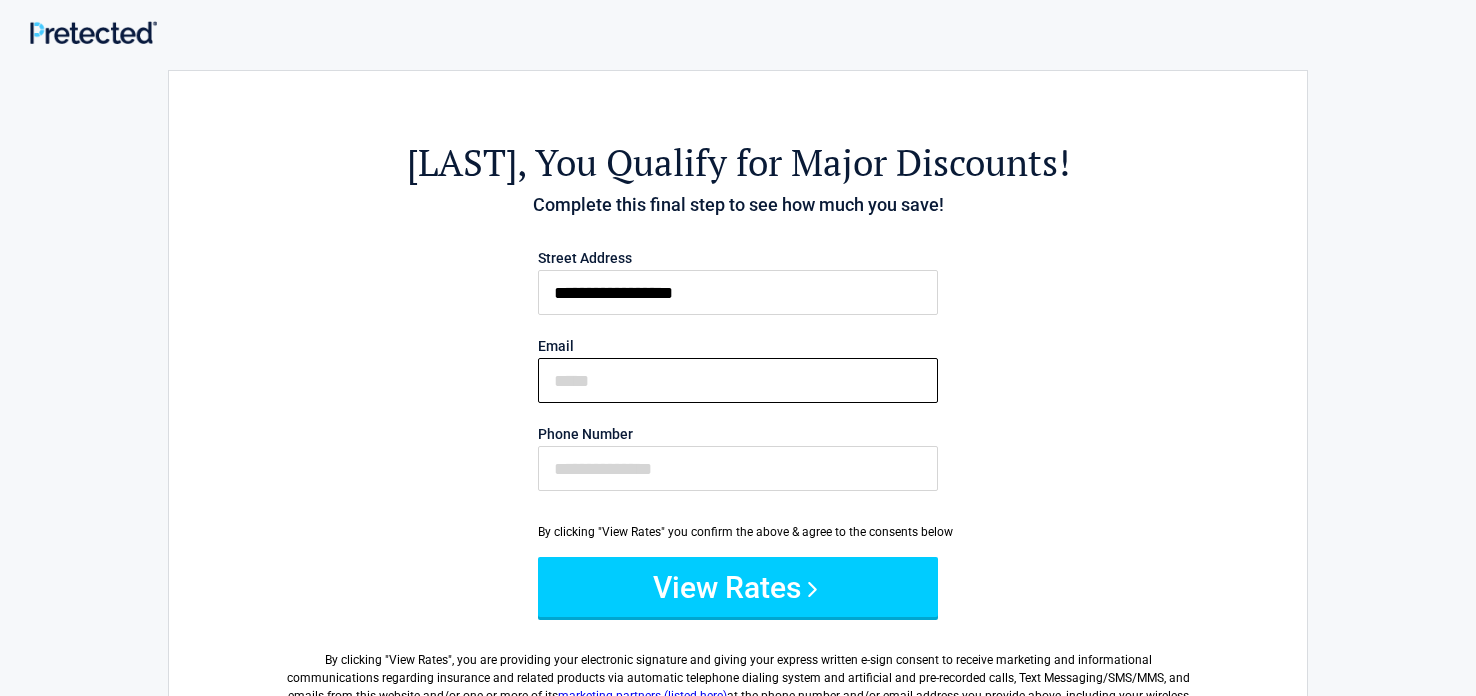 type on "**********" 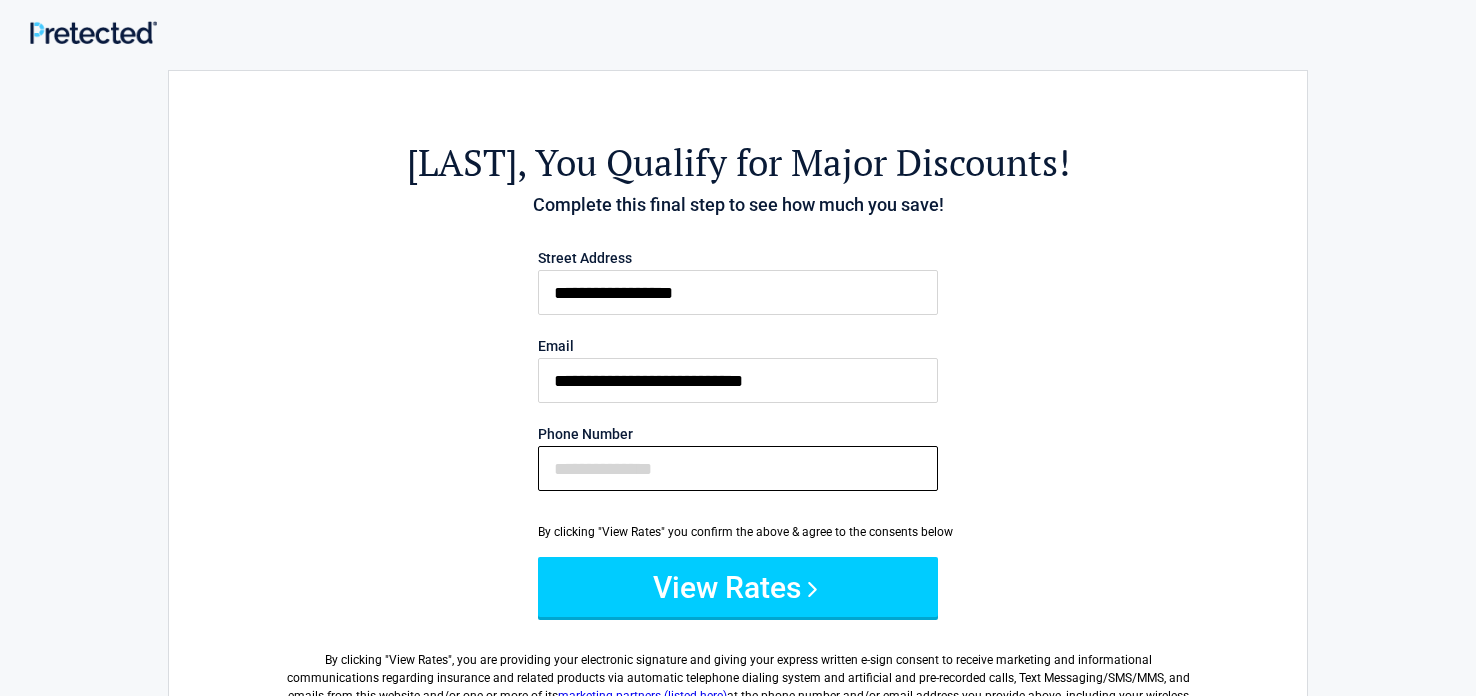 type on "**********" 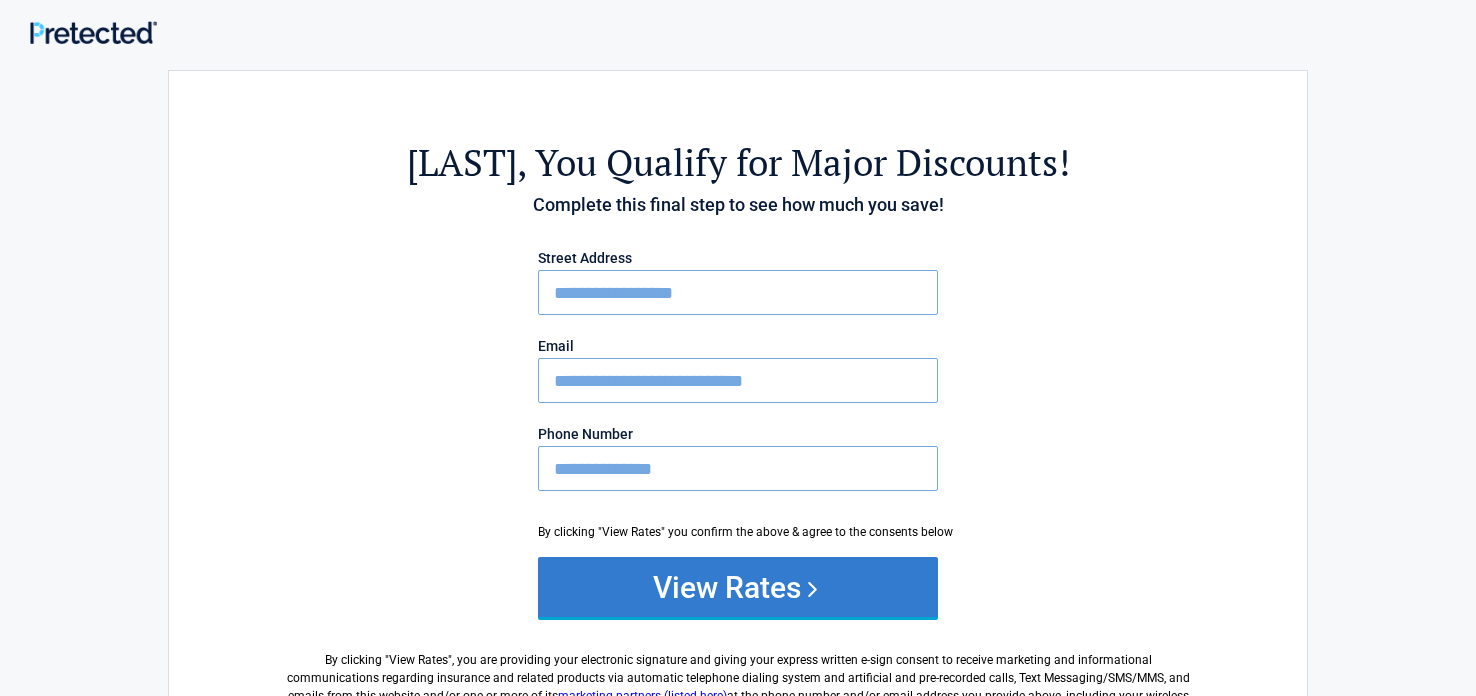 click on "View Rates" at bounding box center [738, 587] 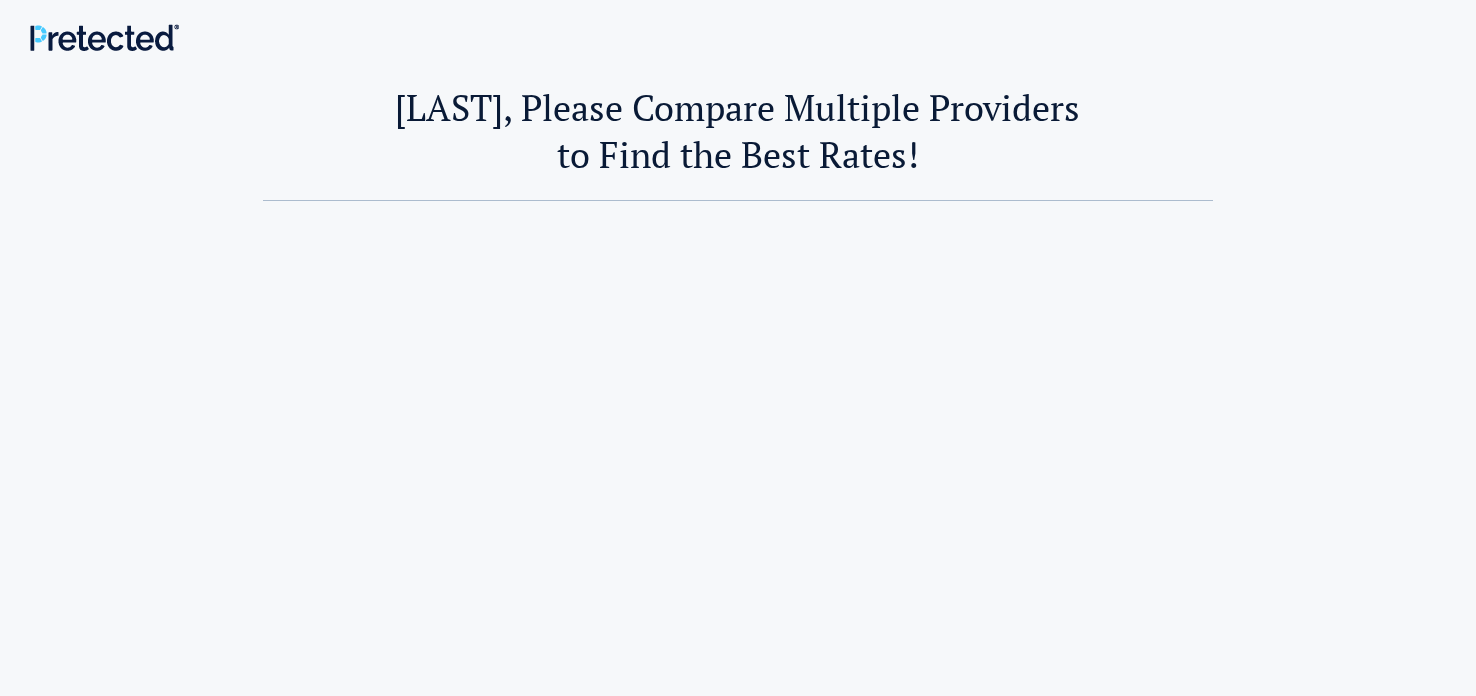 scroll, scrollTop: 0, scrollLeft: 0, axis: both 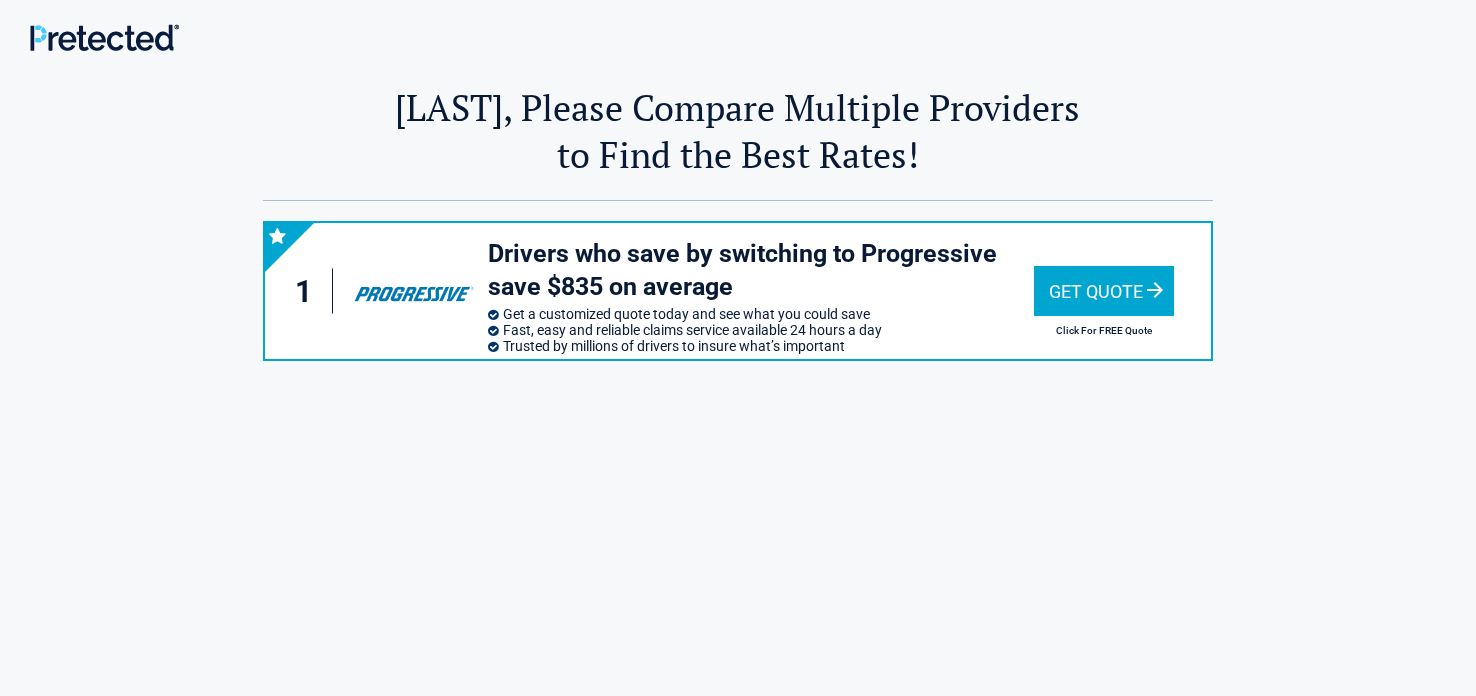 click on "Get Quote" at bounding box center (1104, 291) 